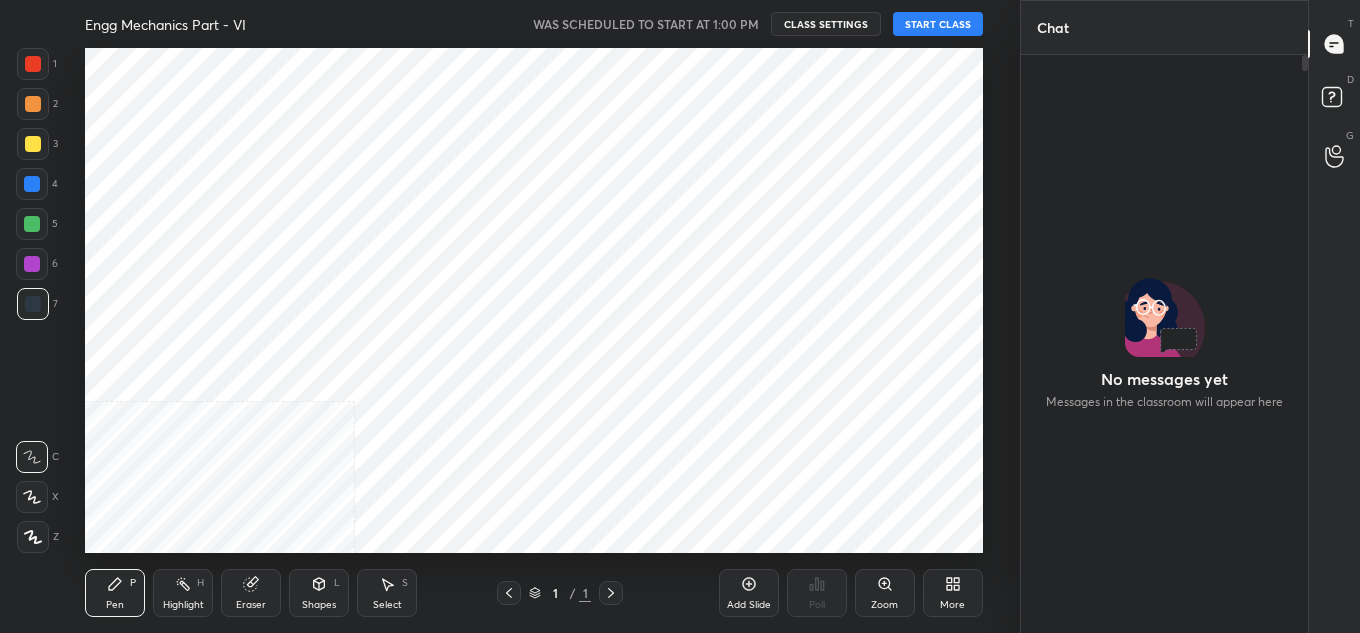 scroll, scrollTop: 0, scrollLeft: 0, axis: both 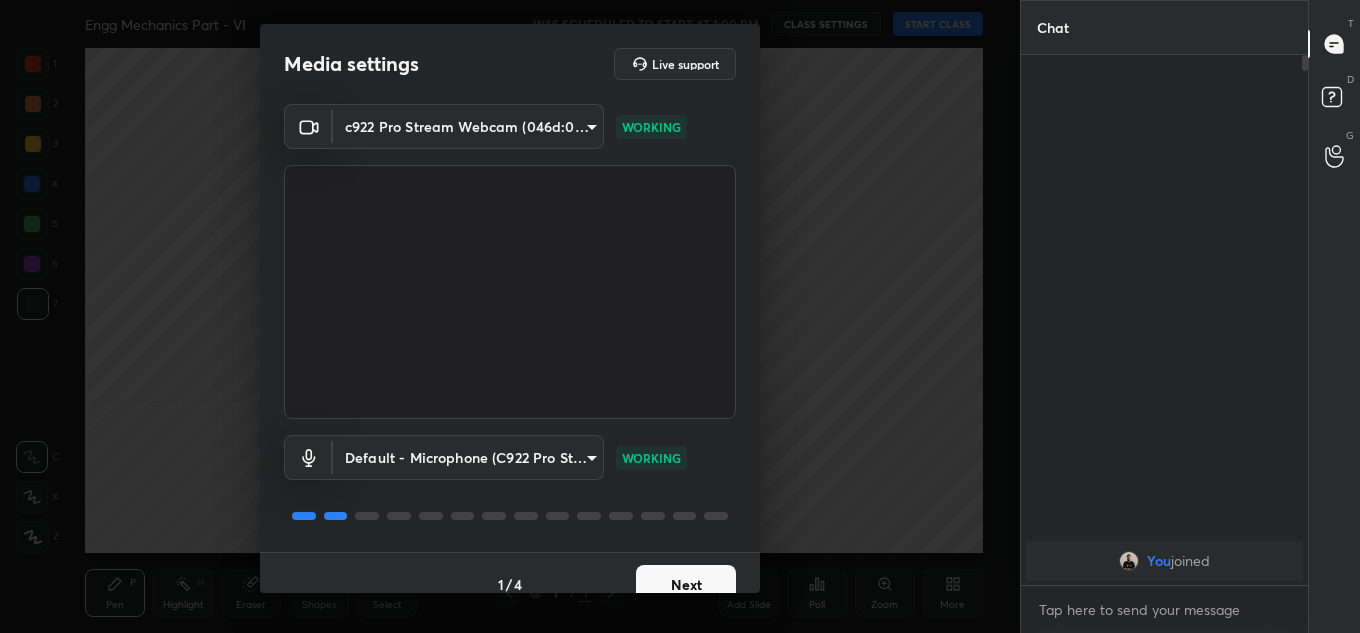 click on "Next" at bounding box center (686, 585) 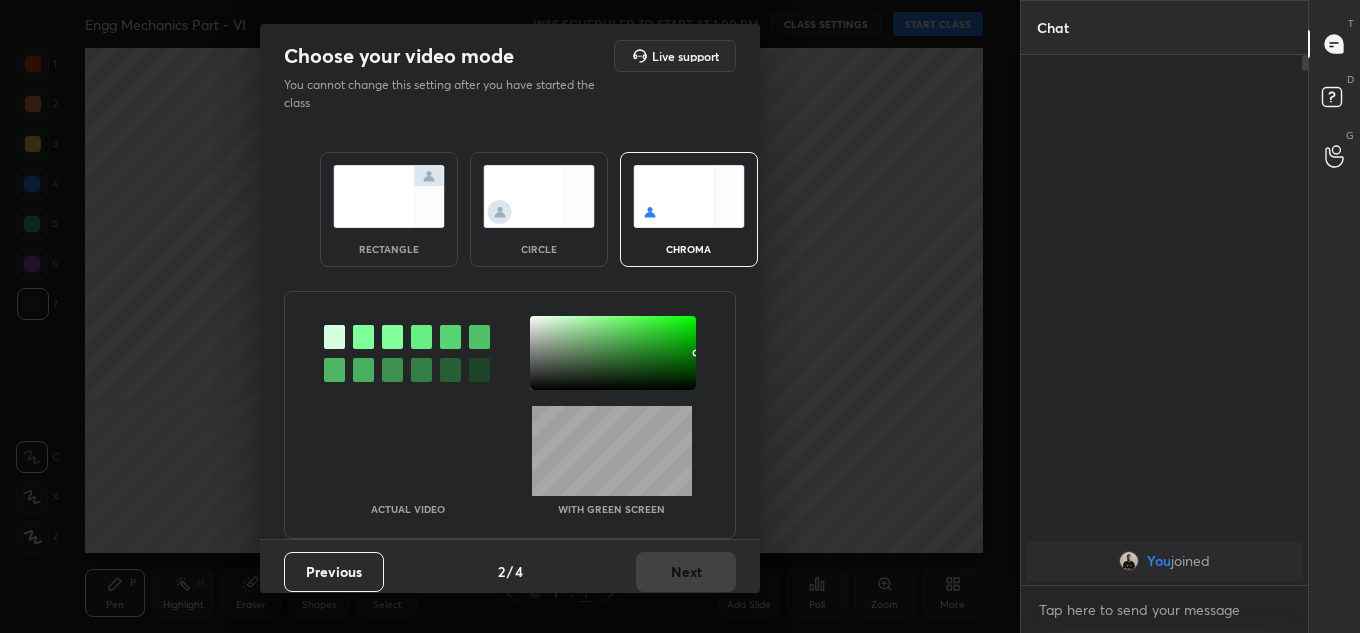 click at bounding box center [389, 196] 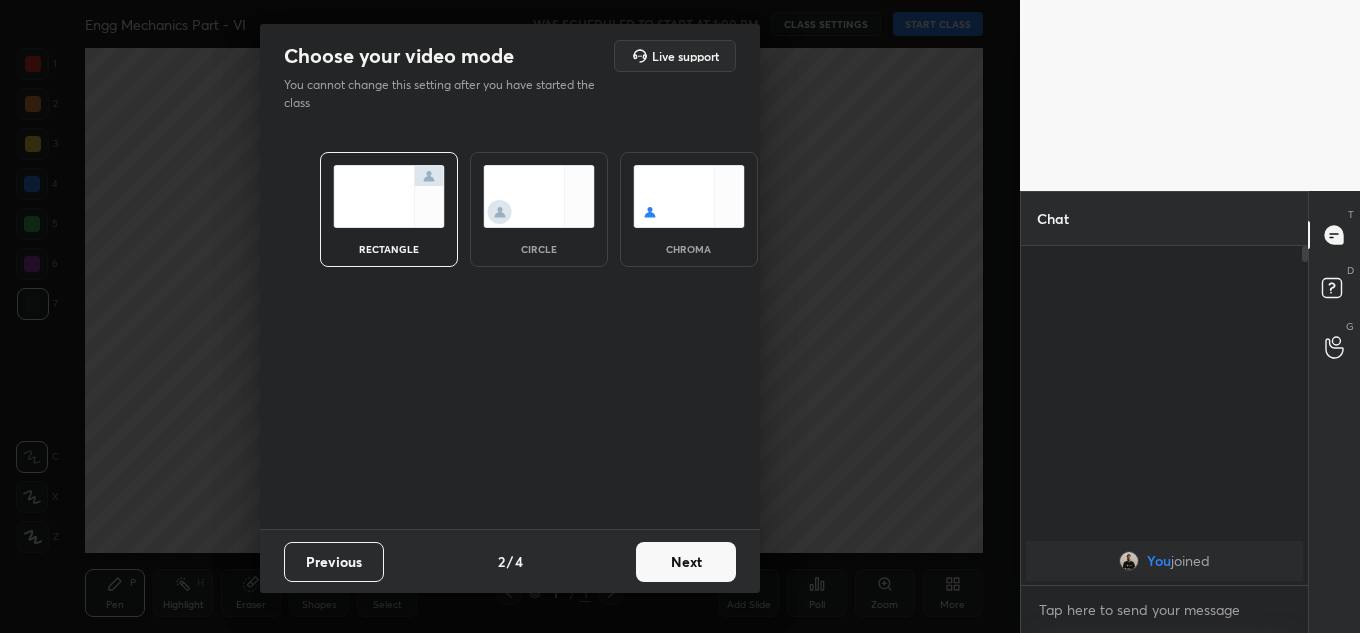 click on "Next" at bounding box center [686, 562] 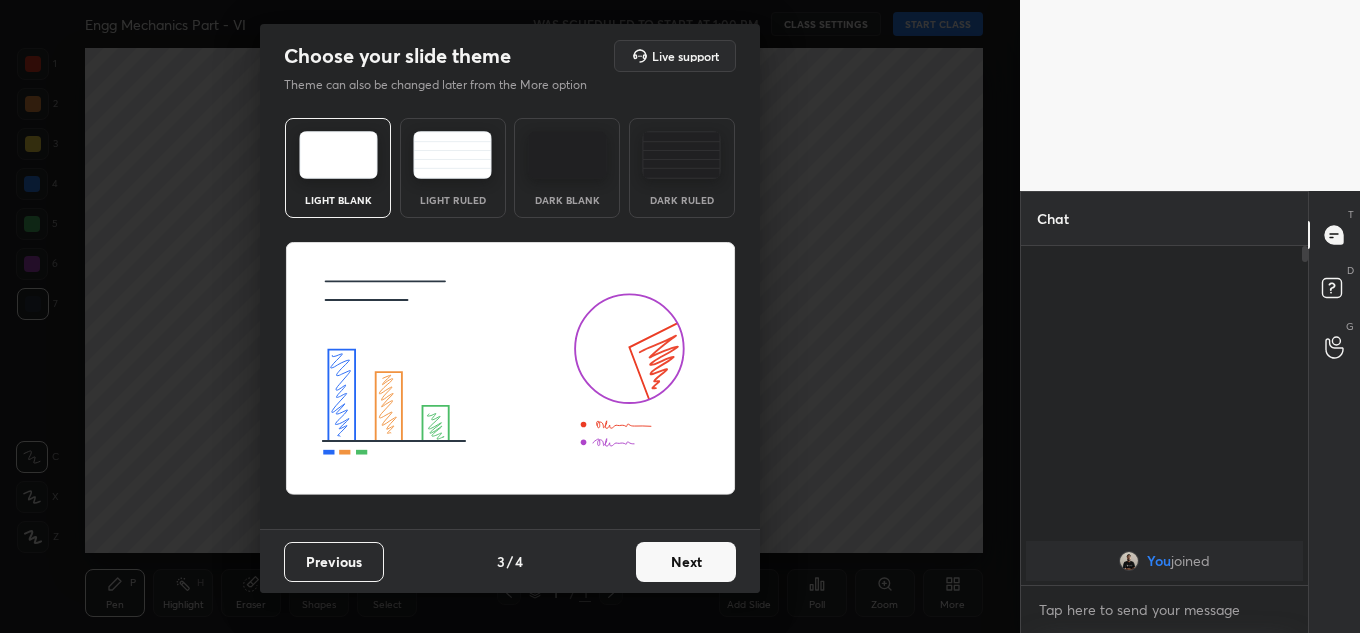 click on "Next" at bounding box center (686, 562) 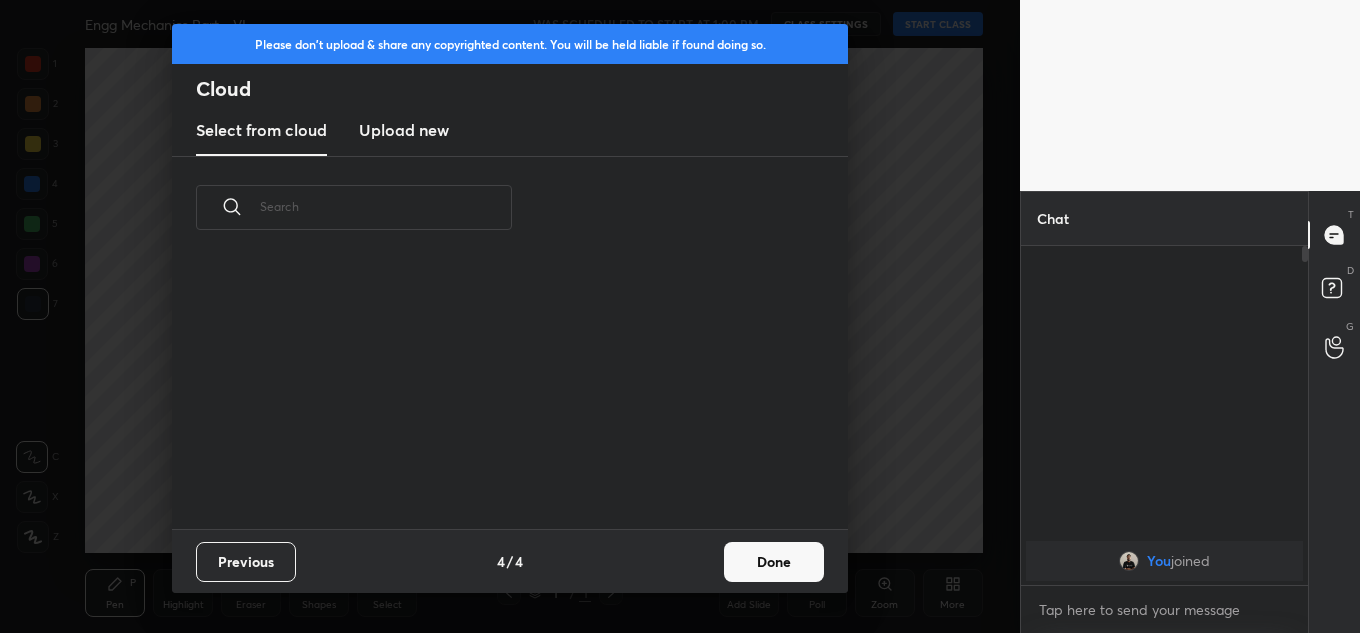 drag, startPoint x: 742, startPoint y: 549, endPoint x: 730, endPoint y: 551, distance: 12.165525 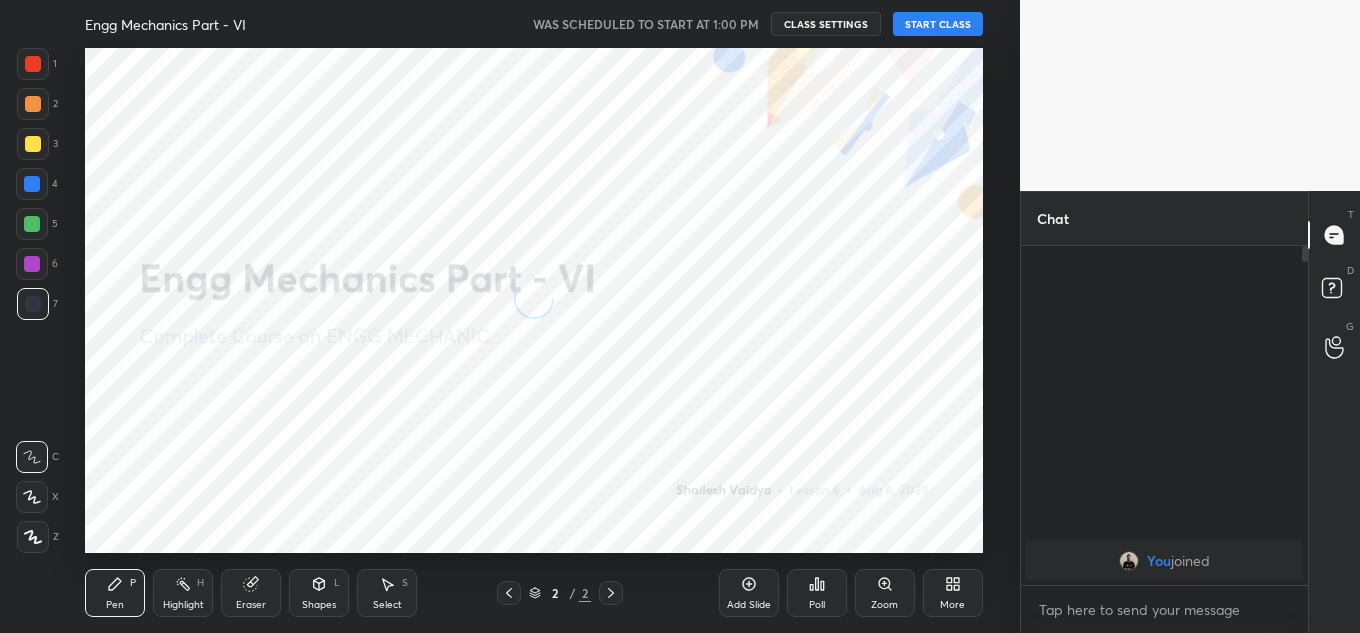 click 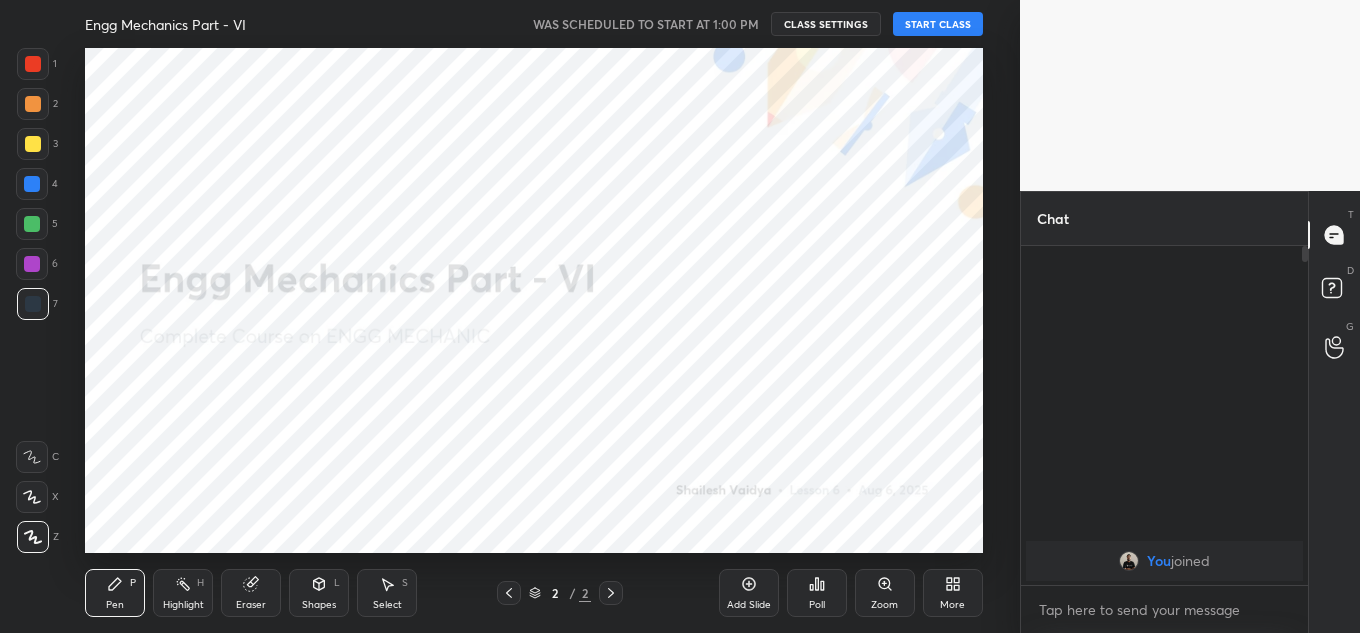 drag, startPoint x: 191, startPoint y: 586, endPoint x: 190, endPoint y: 563, distance: 23.021729 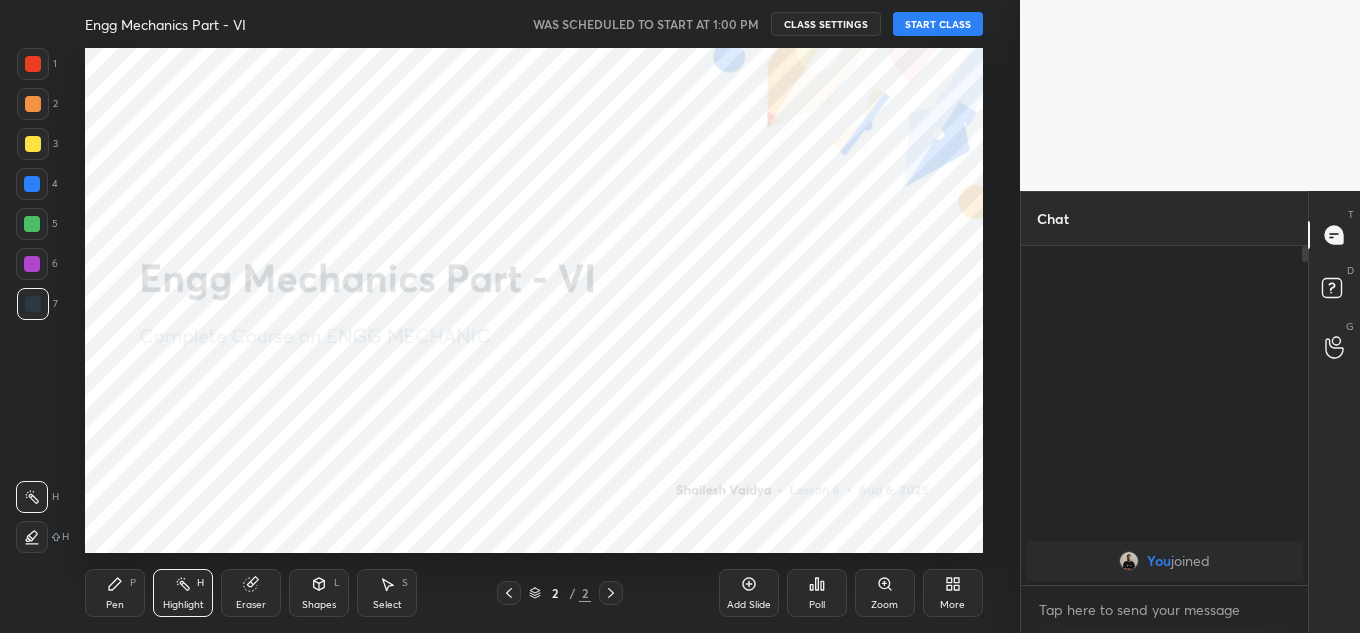click on "START CLASS" at bounding box center (938, 24) 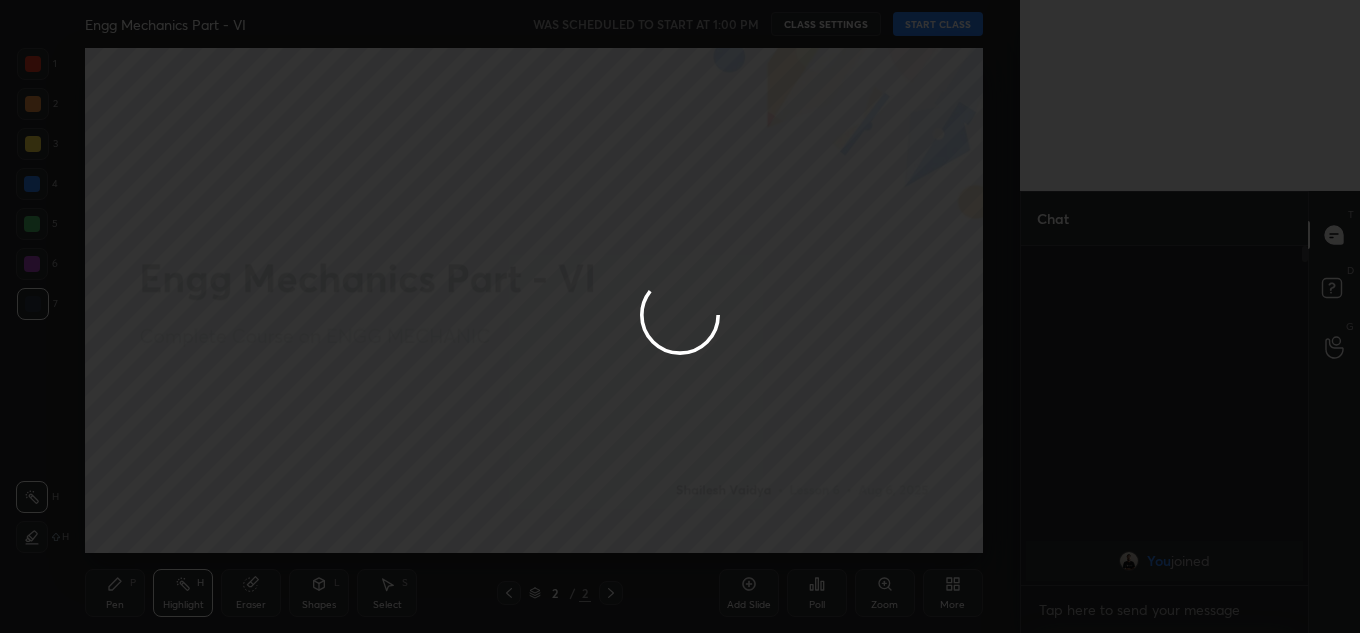 type on "x" 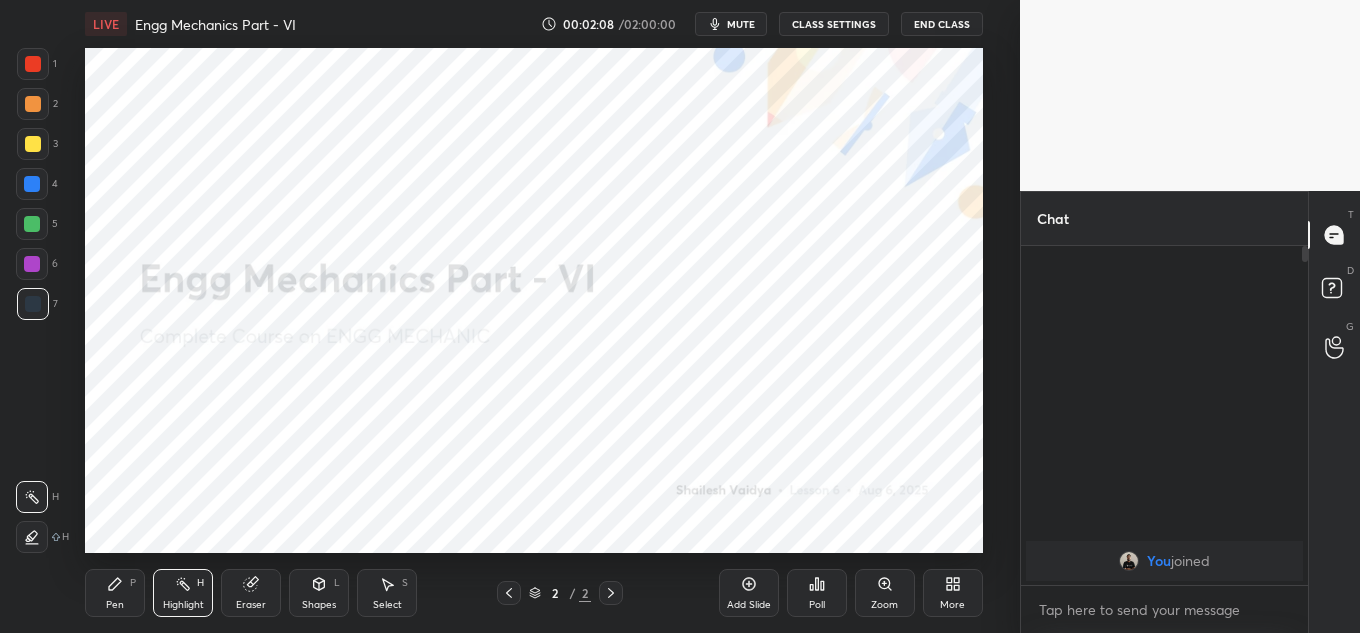 type 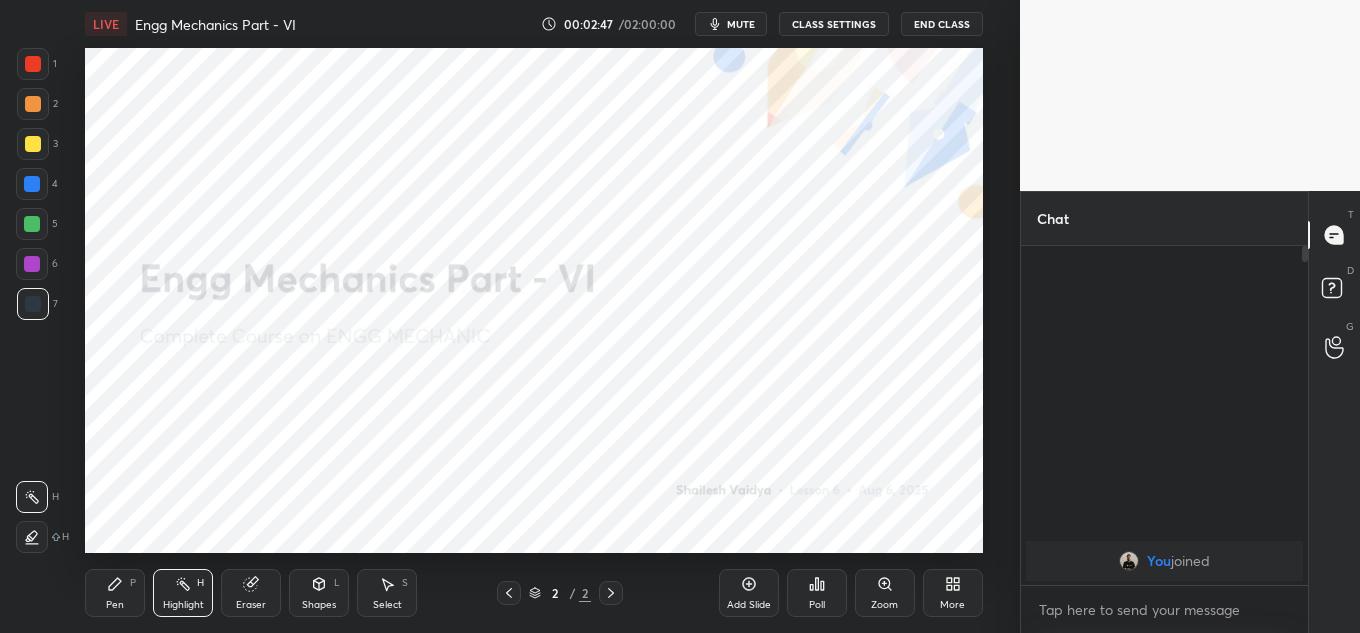click on "More" at bounding box center (953, 593) 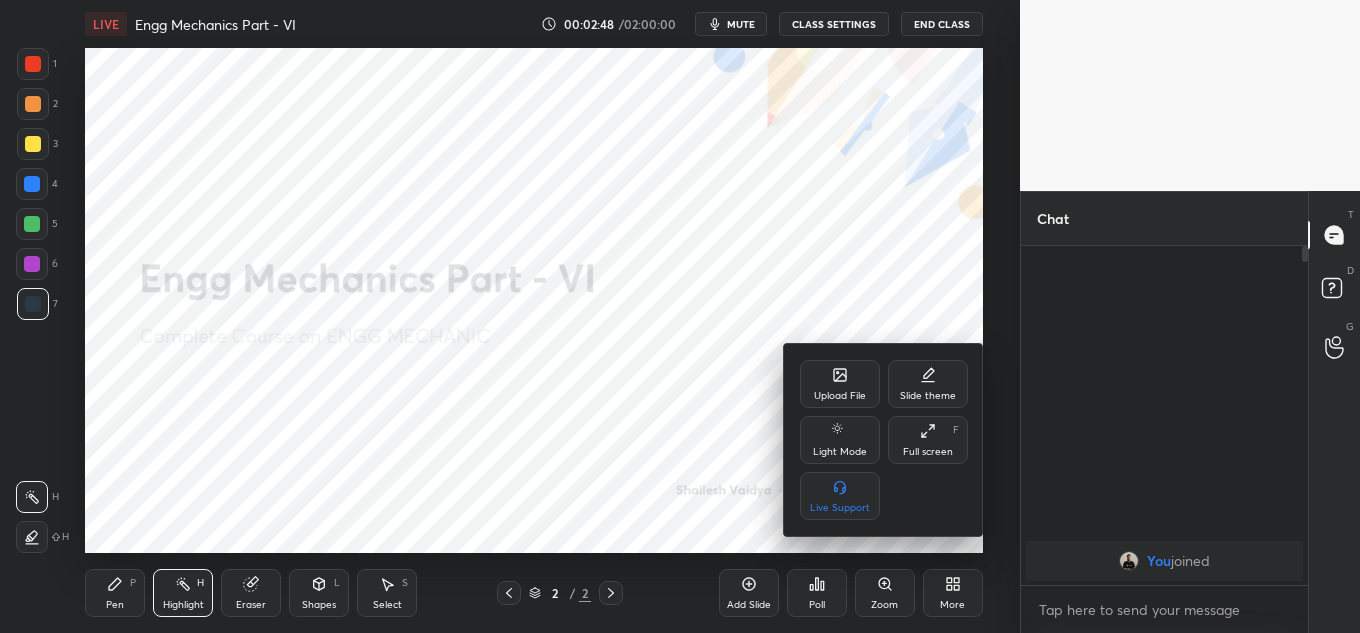 click on "Upload File" at bounding box center (840, 396) 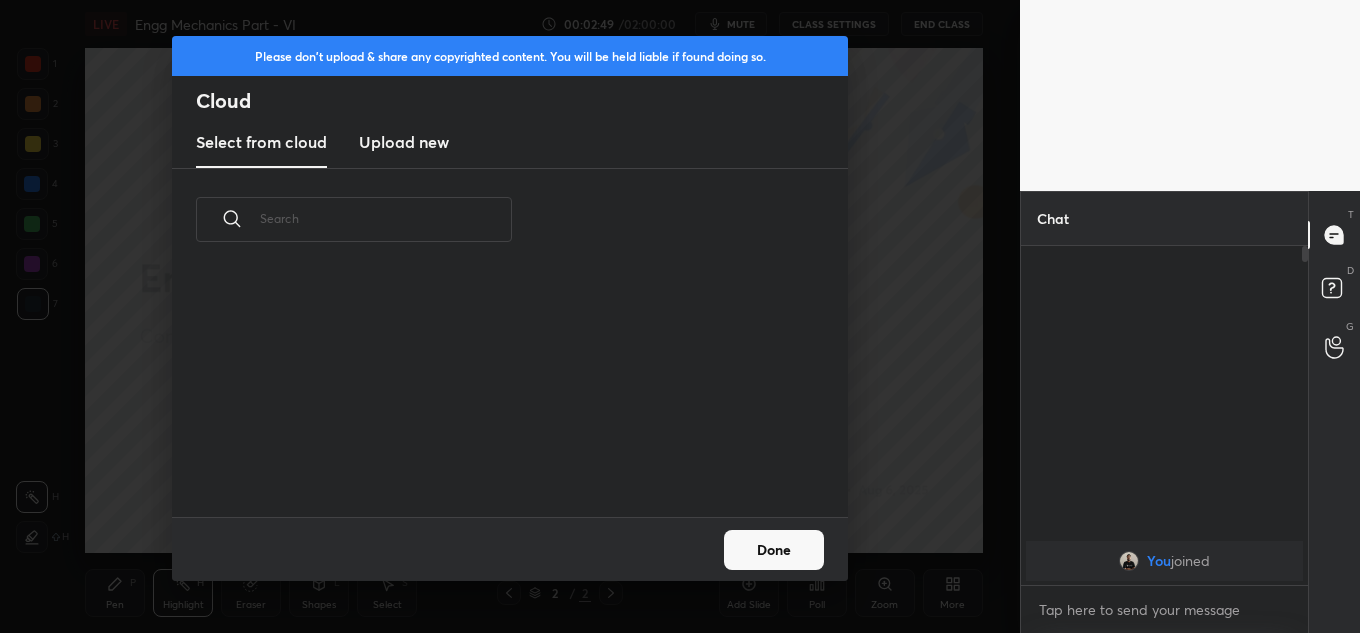 scroll, scrollTop: 7, scrollLeft: 11, axis: both 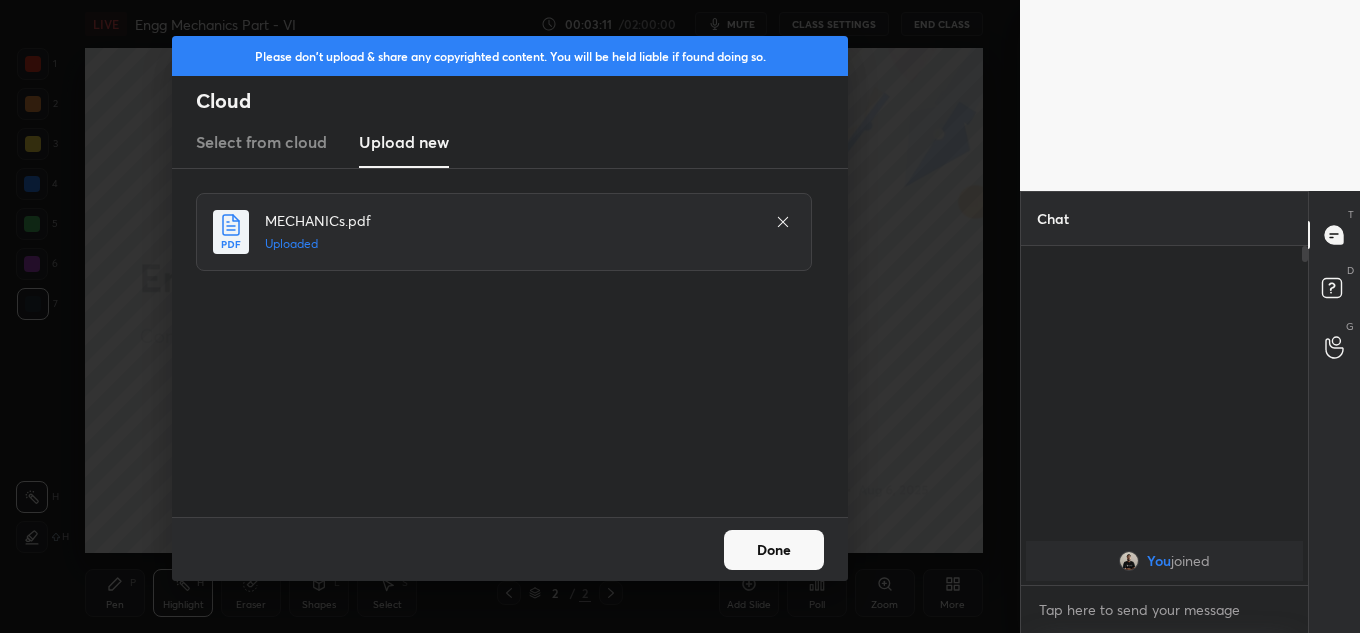 click on "Done" at bounding box center [774, 550] 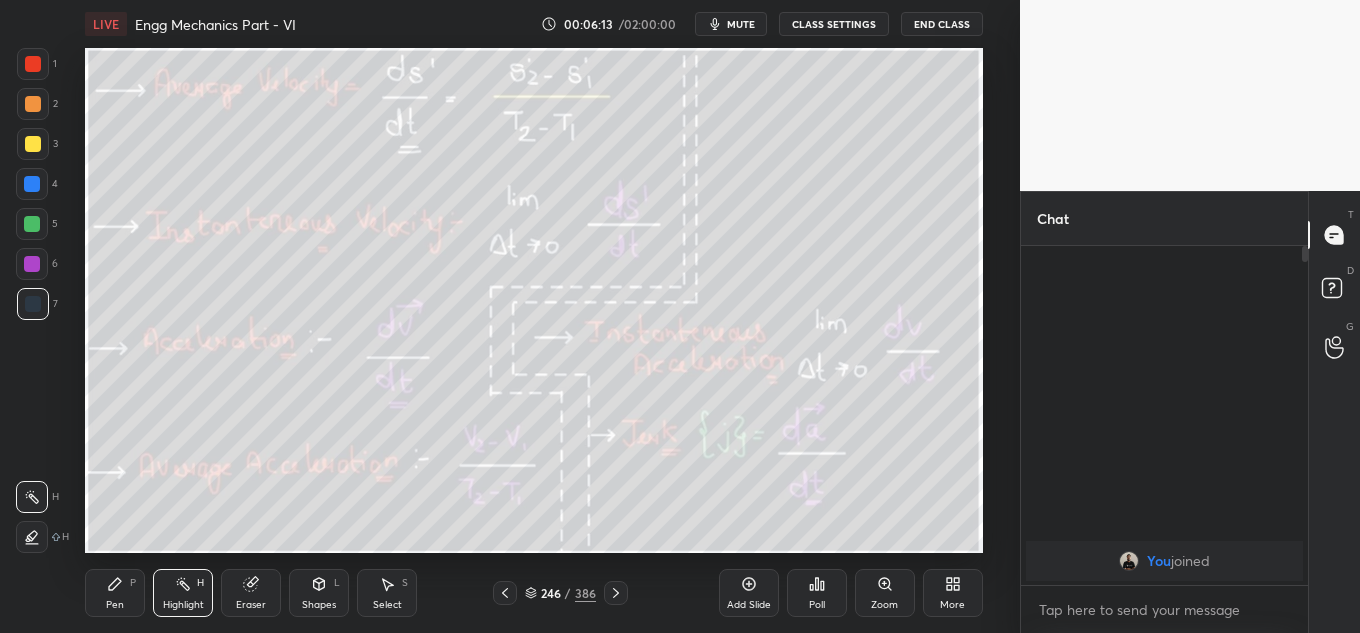 type 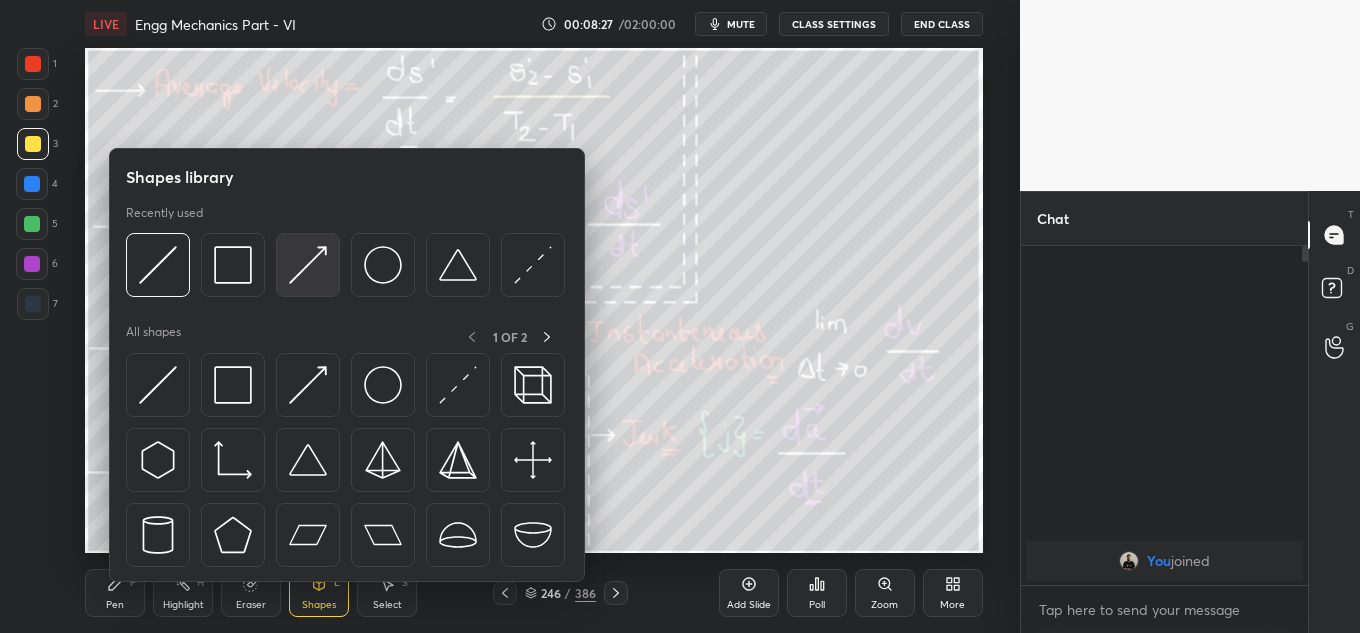 click at bounding box center (308, 265) 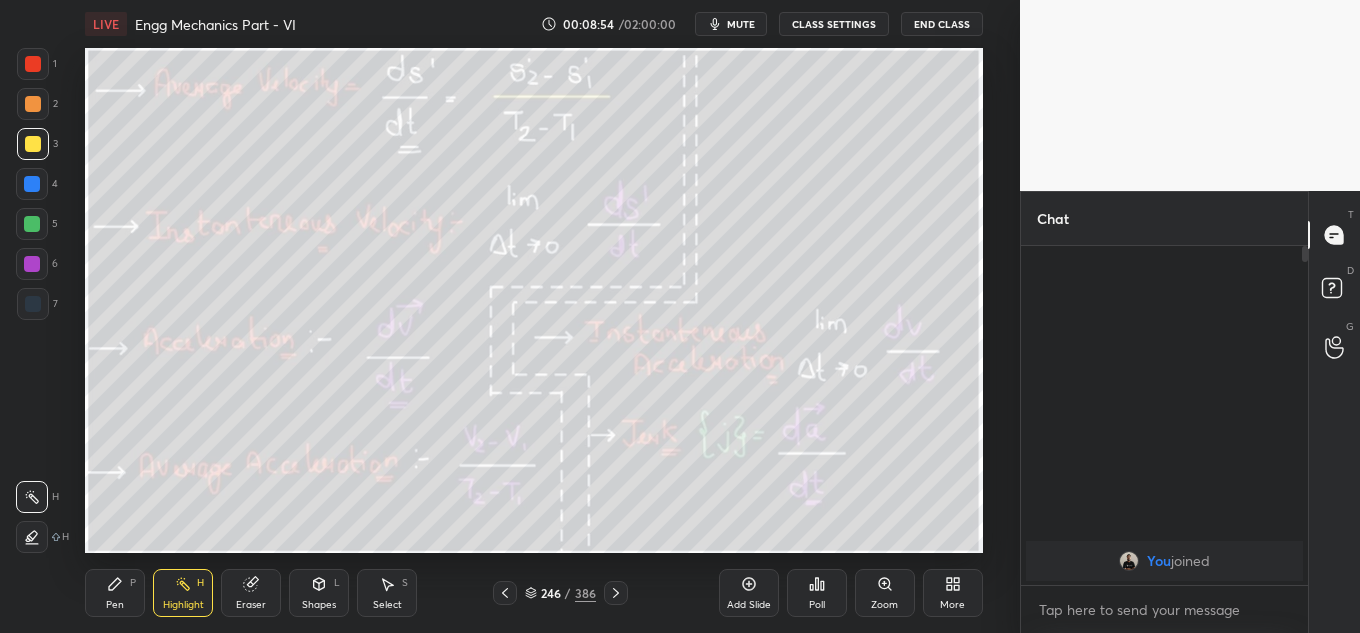 click 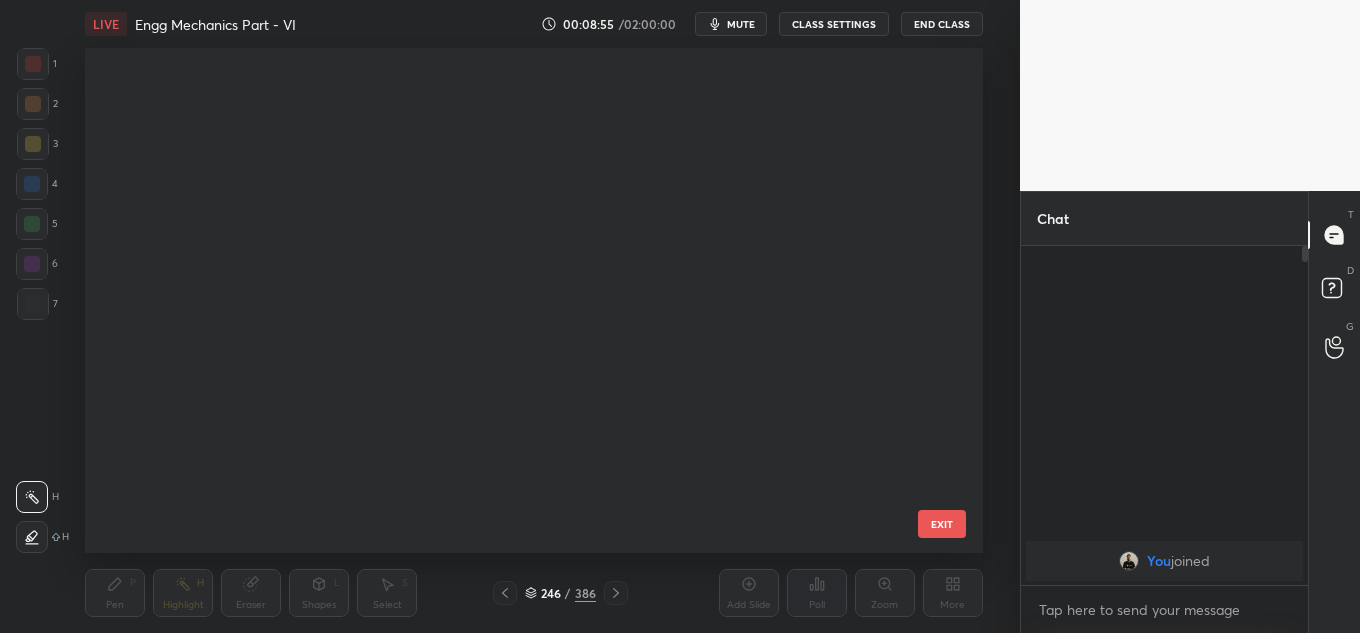 scroll, scrollTop: 12072, scrollLeft: 0, axis: vertical 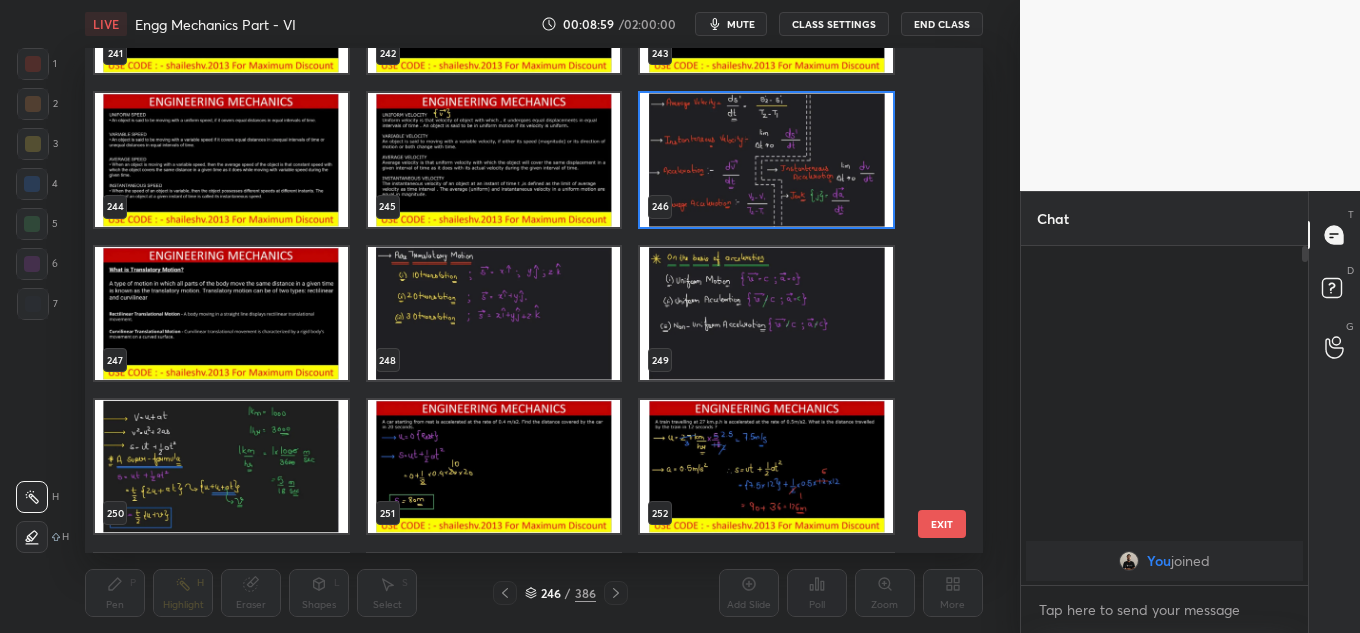 click at bounding box center (221, 466) 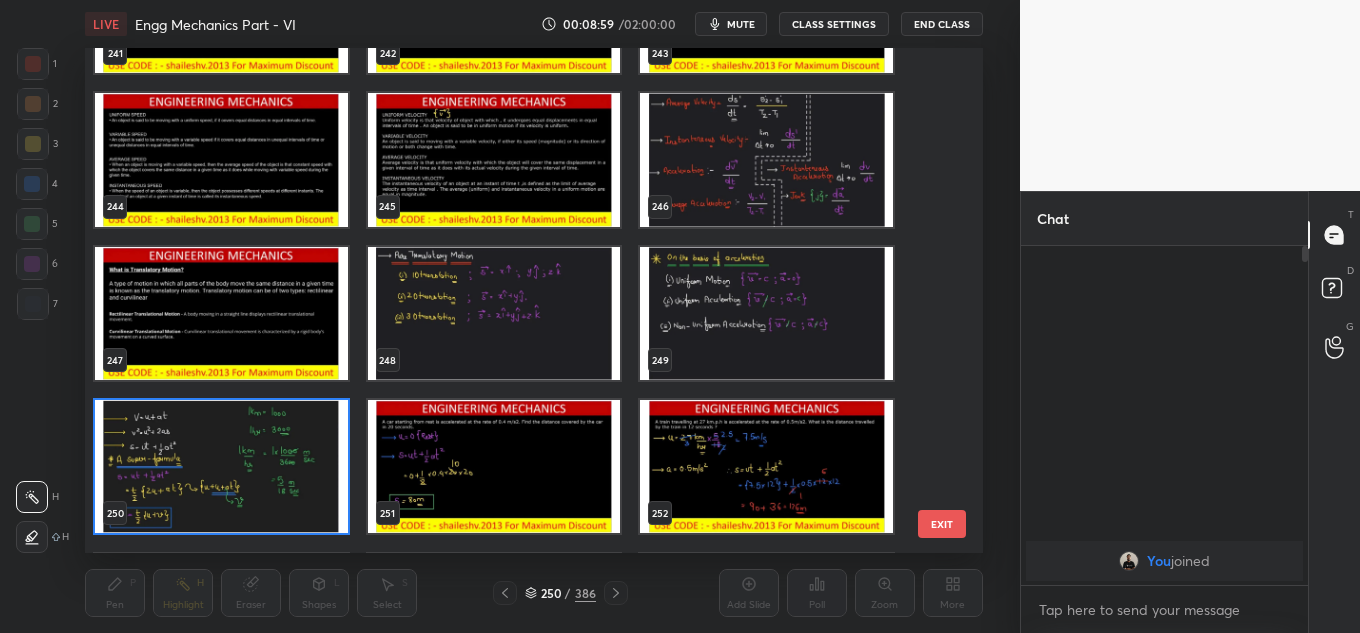 click at bounding box center (221, 466) 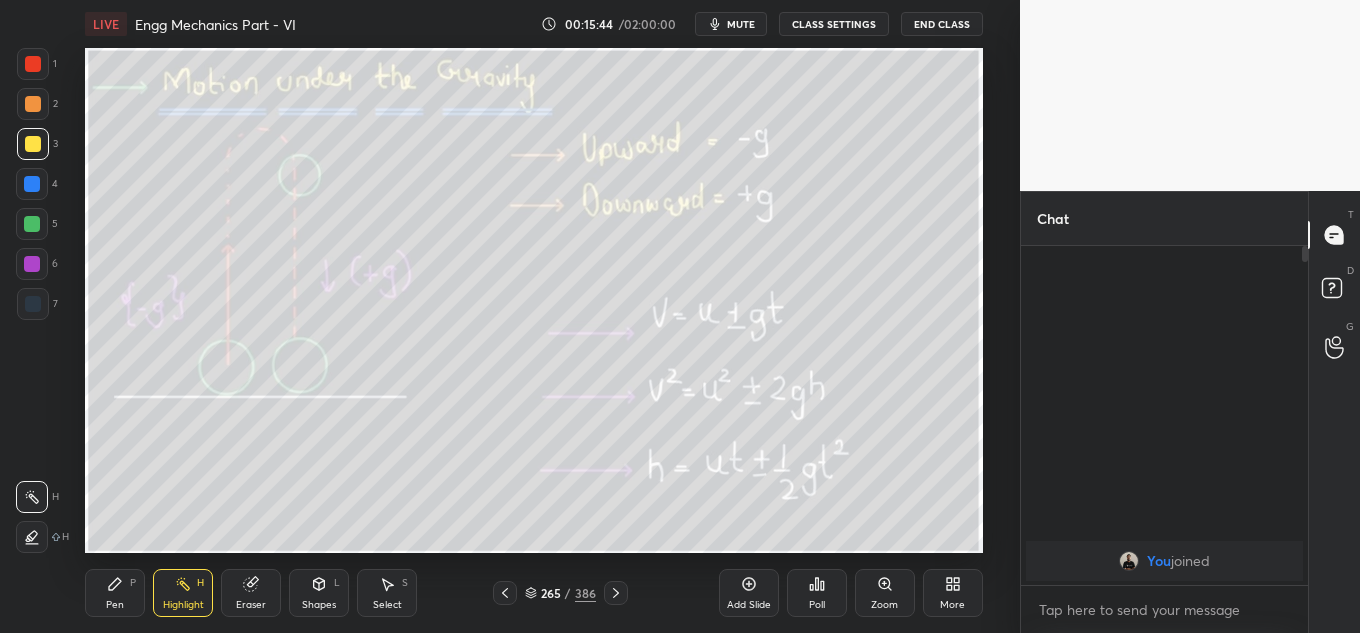 click 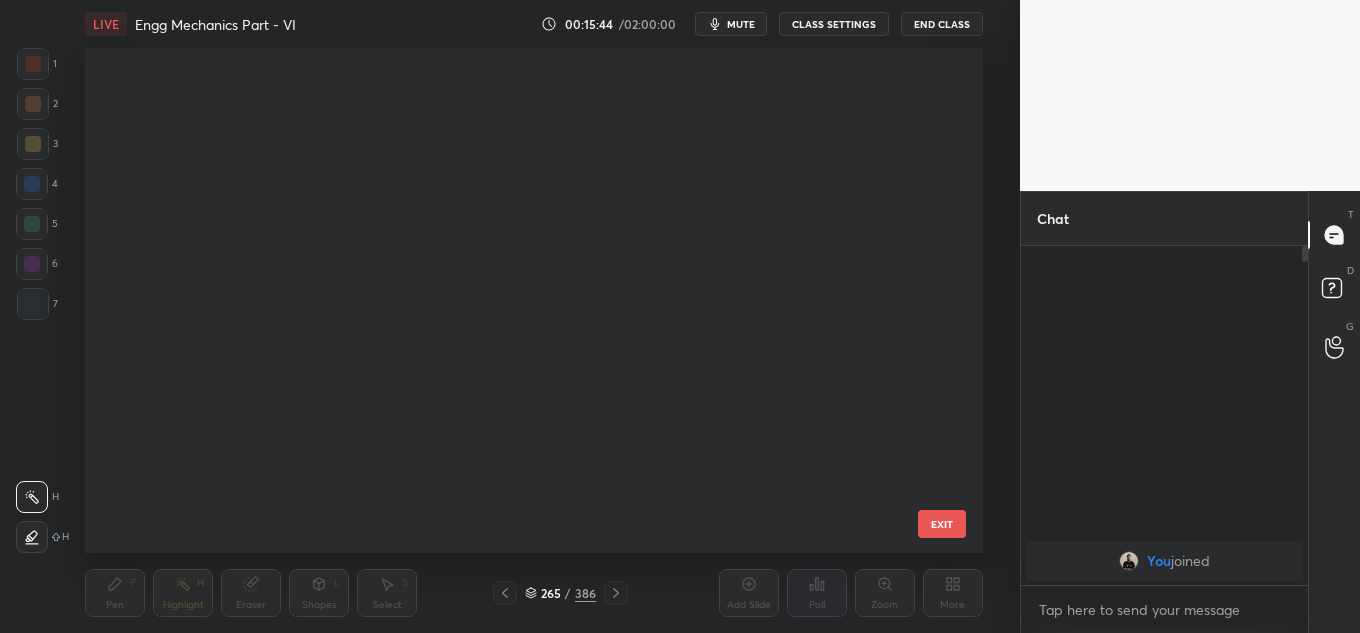 scroll, scrollTop: 13145, scrollLeft: 0, axis: vertical 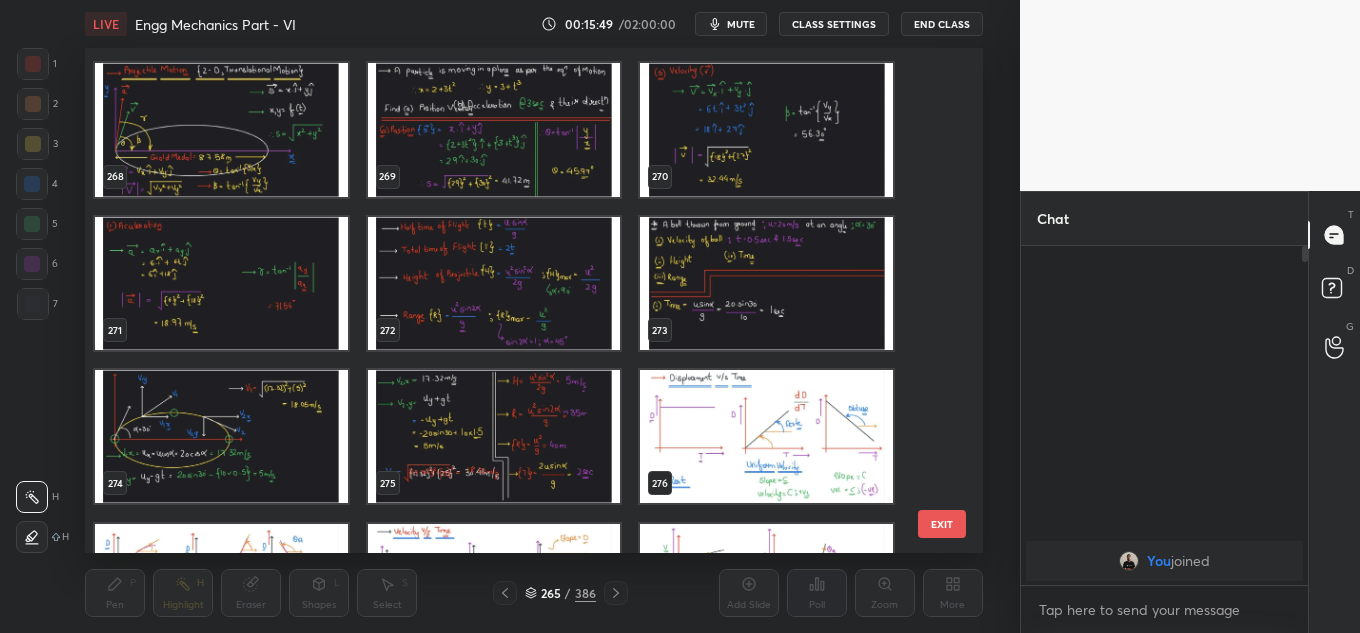 click at bounding box center [494, 283] 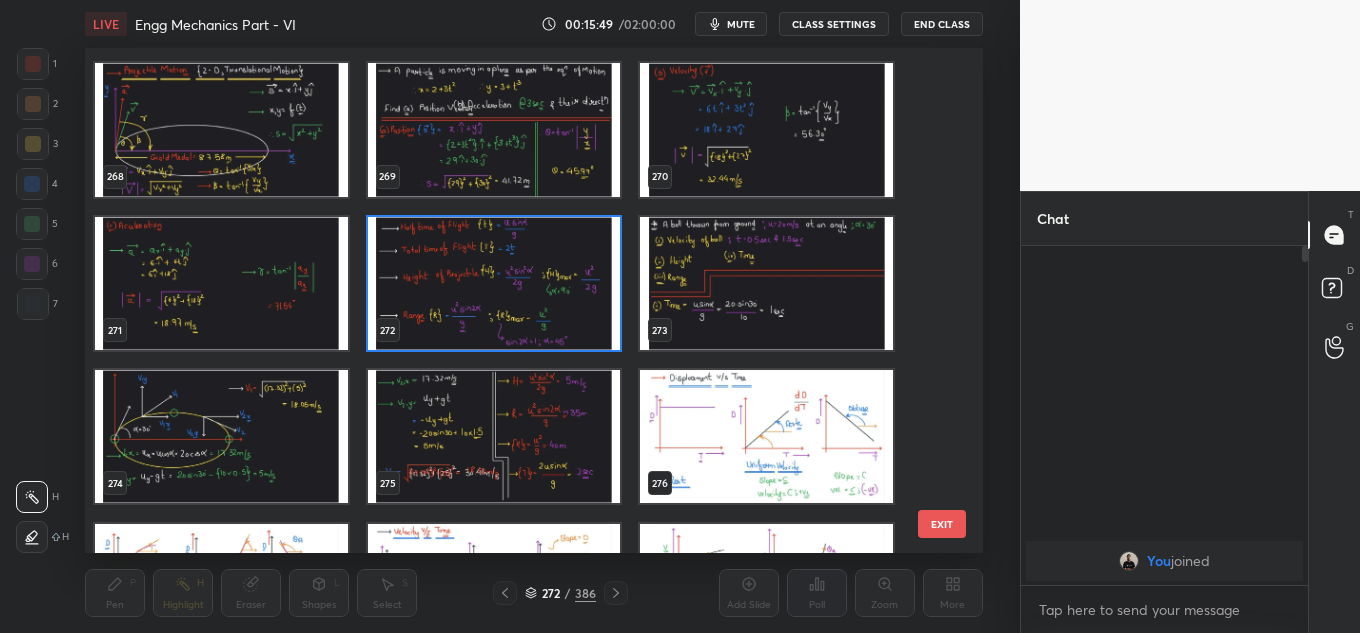 click at bounding box center (494, 283) 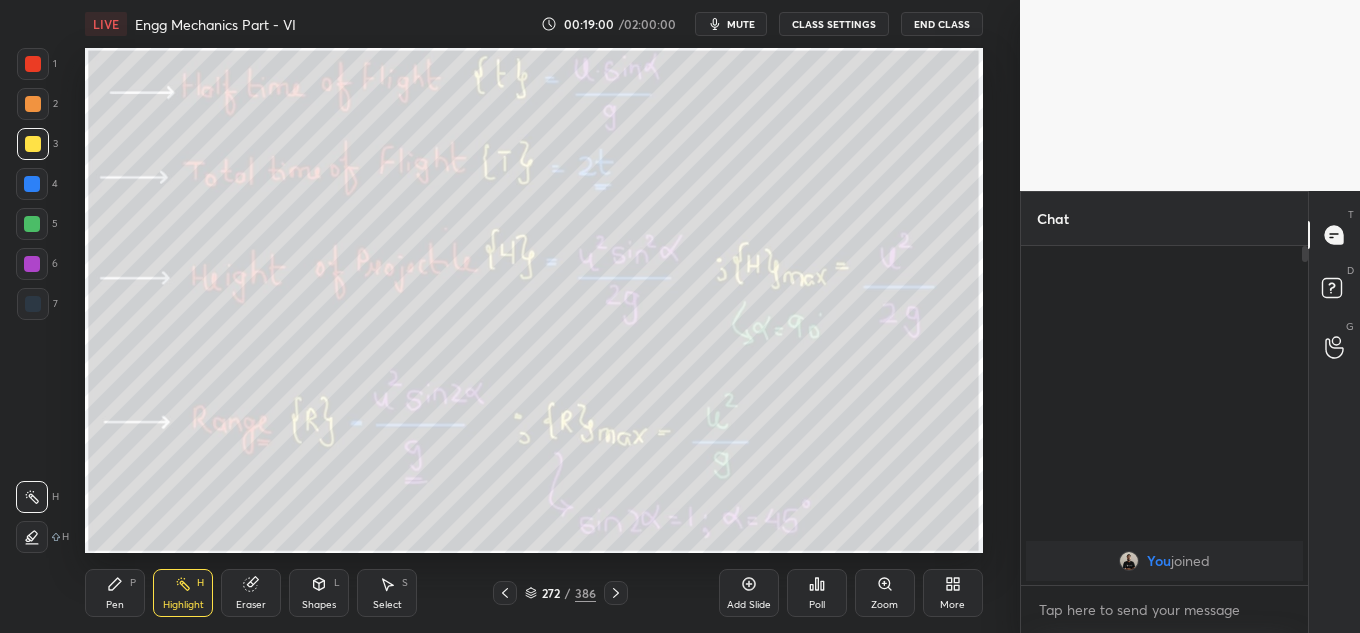 click on "272 / 386" at bounding box center [560, 593] 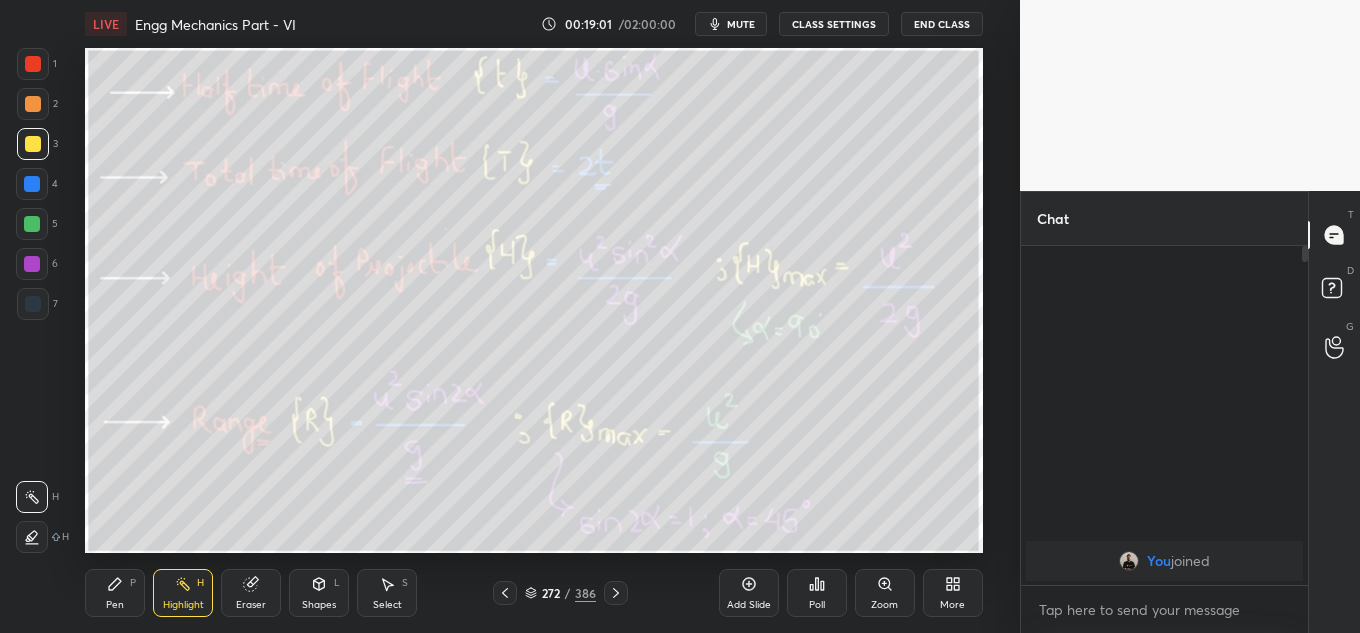 click on "272 / 386" at bounding box center (560, 593) 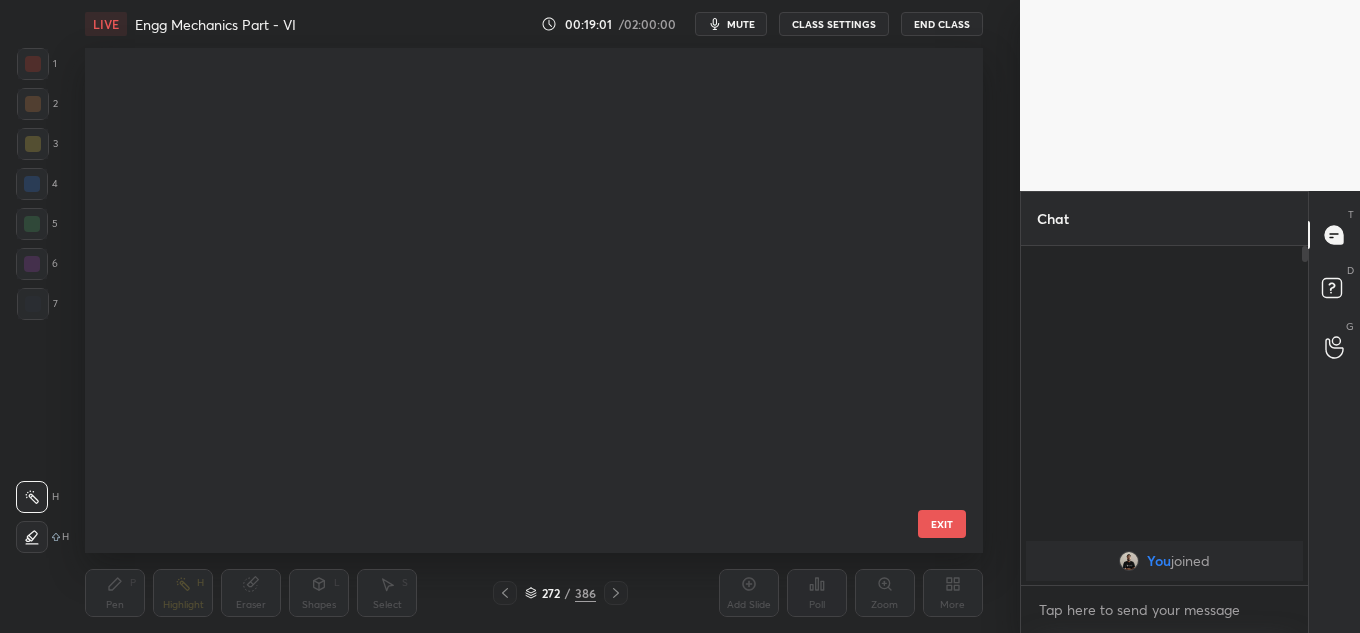 scroll, scrollTop: 13452, scrollLeft: 0, axis: vertical 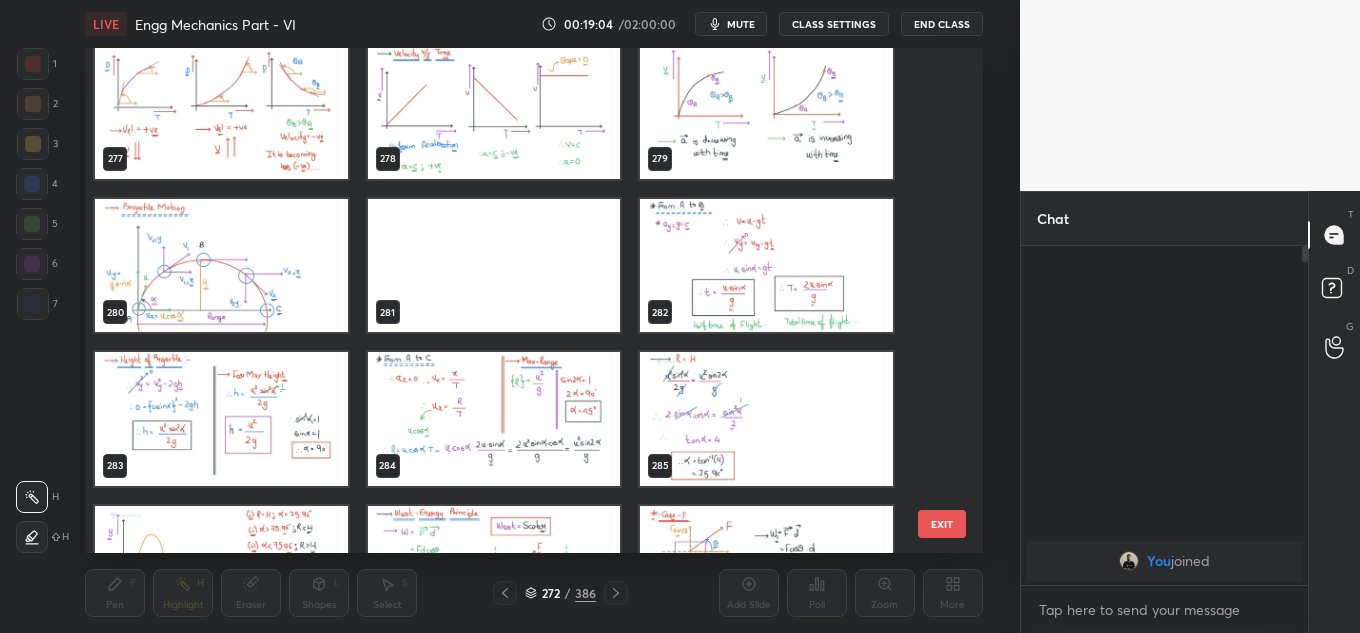 click at bounding box center [221, 112] 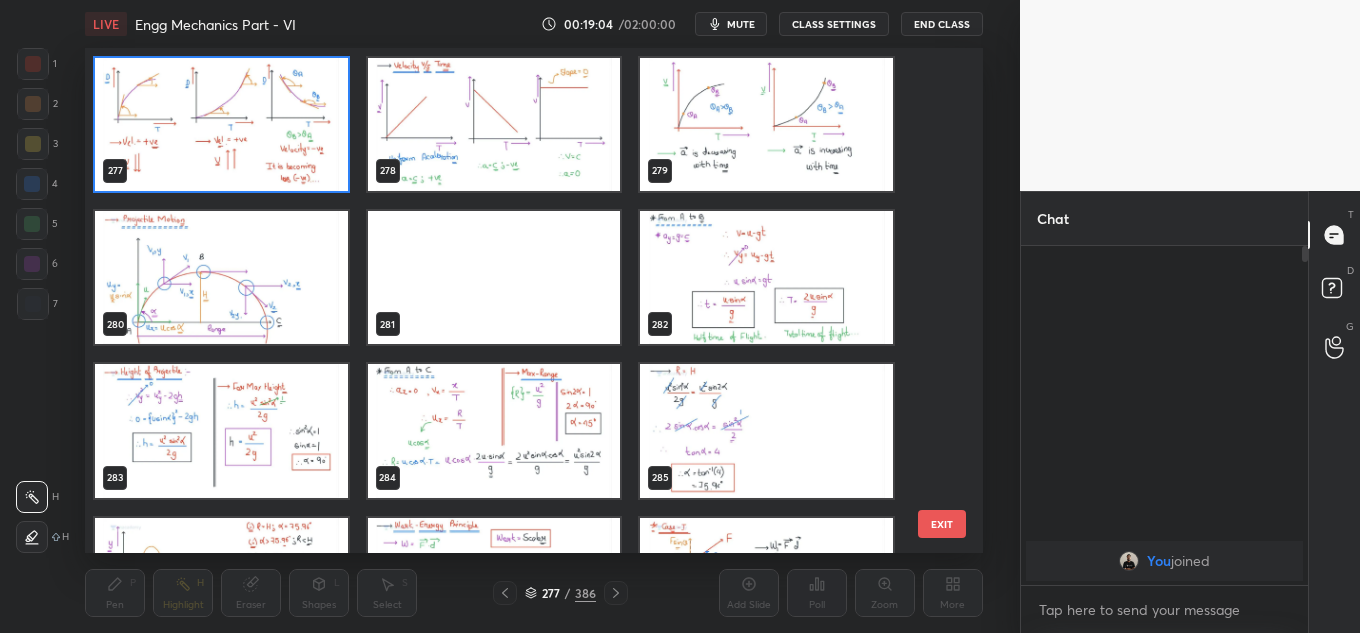 click on "277 278 279 280 281 282 283 284 285 286 287 288 289 290 291" at bounding box center (516, 300) 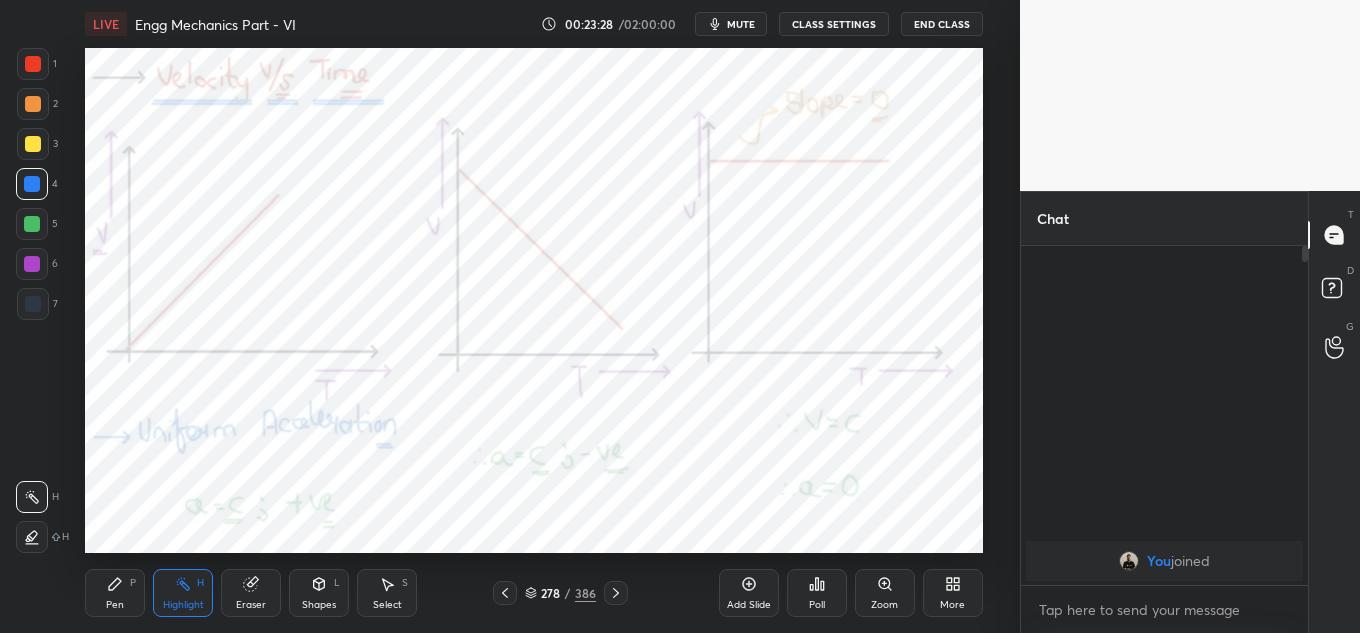 click on "1 2 3 4 5 6 7 C X Z C X Z E E Erase all   H H LIVE Engg Mechanics Part - VI 00:23:28 /  02:00:00 mute CLASS SETTINGS End Class Setting up your live class Poll for   secs No correct answer Start poll Back Engg Mechanics Part - VI • L6 of Complete Course on ENGG MECHANIC [PERSON] Pen P Highlight H Eraser Shapes L Select S 278 / 386 Add Slide Poll Zoom More" at bounding box center [502, 316] 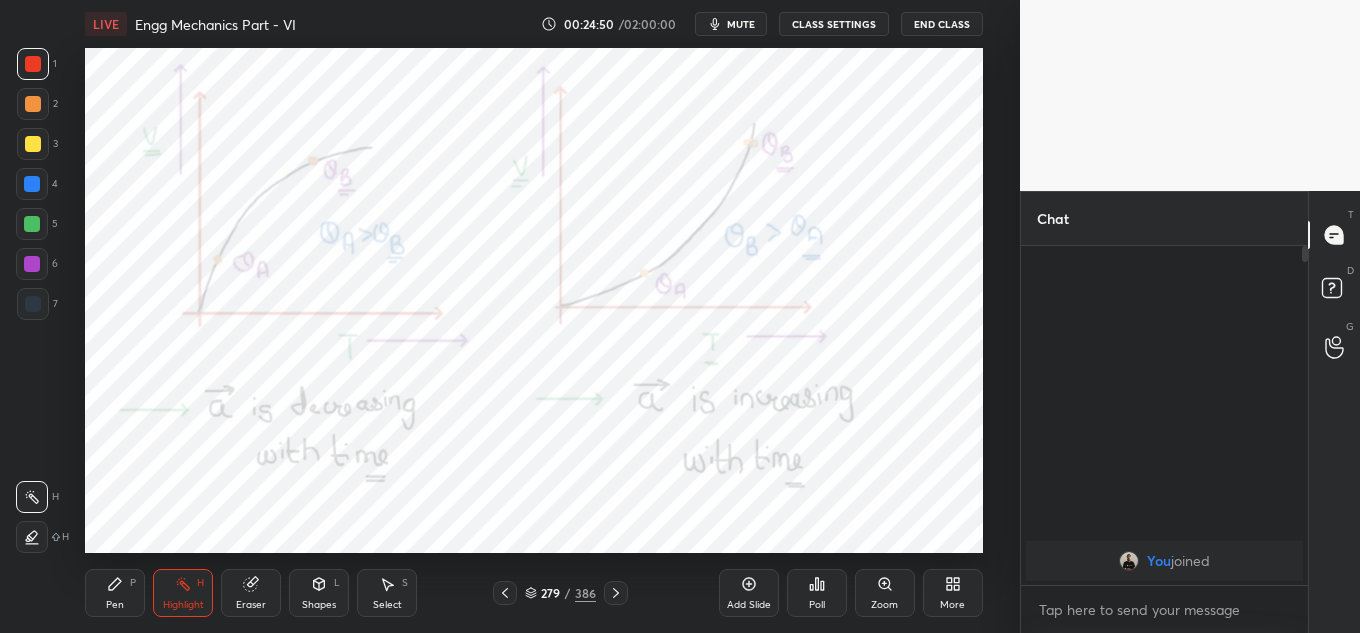 click on "LIVE Engg Mechanics Part - VI 00:24:50 /  02:00:00 mute CLASS SETTINGS End Class Setting up your live class Poll for   secs No correct answer Start poll Back Engg Mechanics Part - VI • L6 of Complete Course on ENGG MECHANIC [FIRST] [LAST] Pen P Highlight H Eraser Shapes L Select S 279 / 386 Add Slide Poll Zoom More" at bounding box center (534, 316) 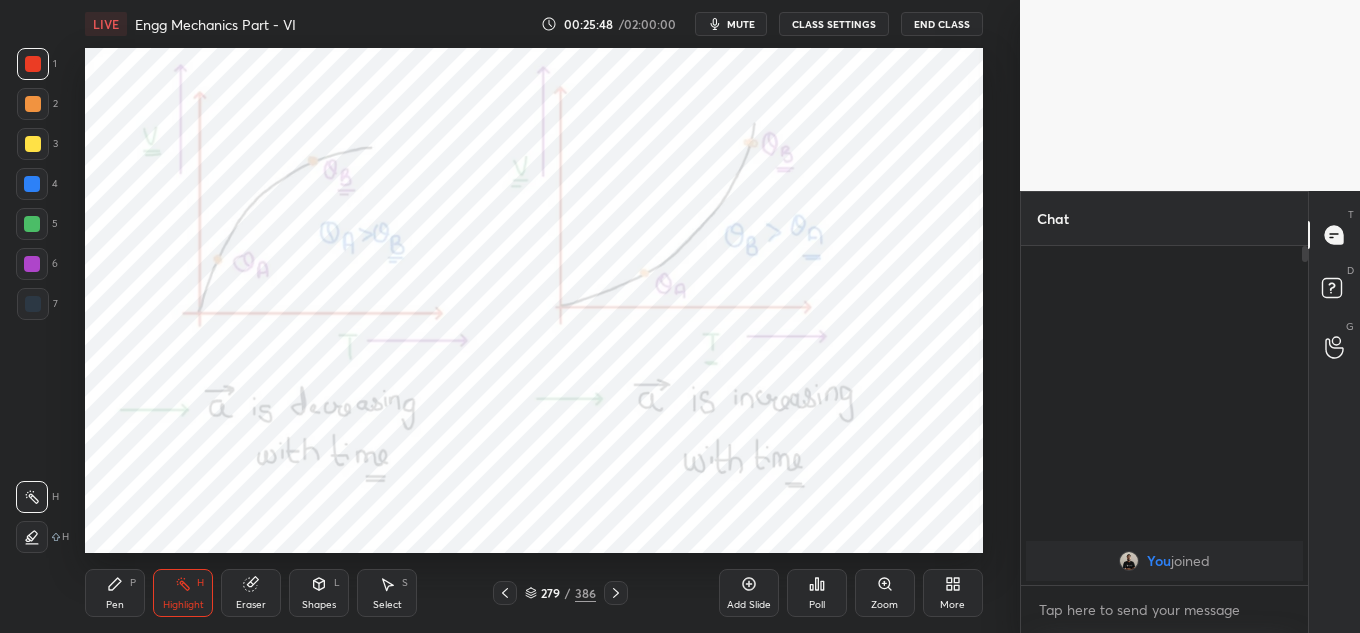 click 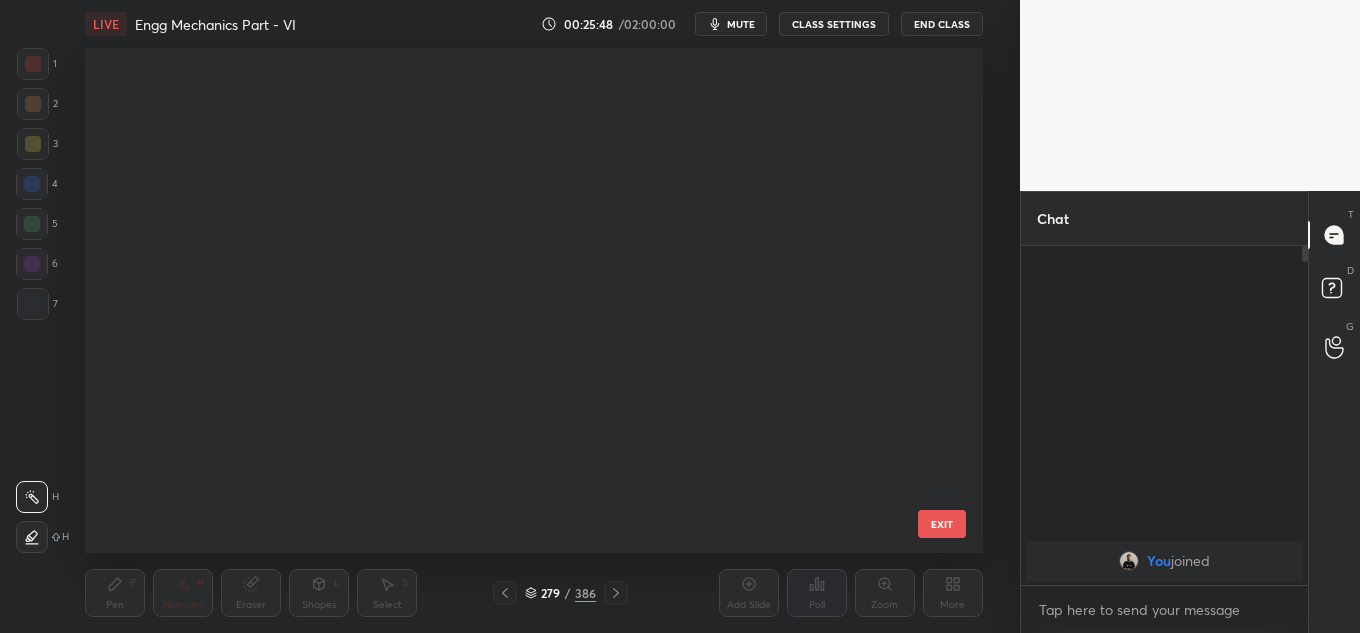 scroll, scrollTop: 13759, scrollLeft: 0, axis: vertical 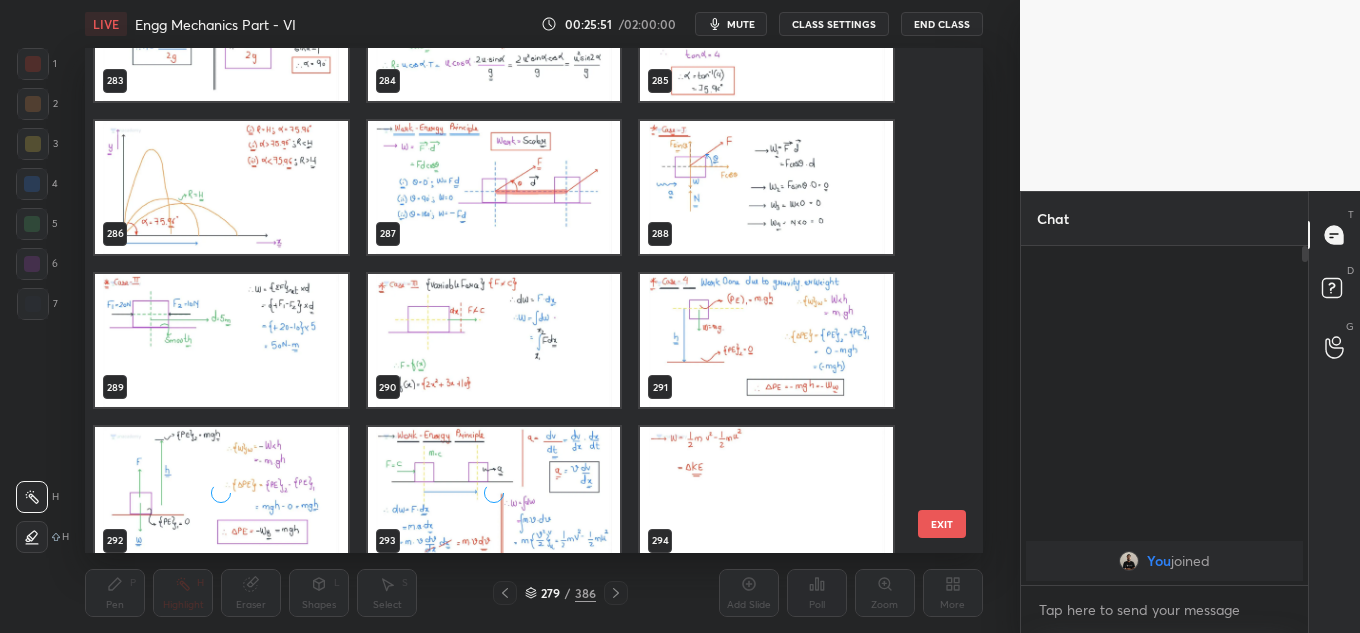 click at bounding box center [494, 187] 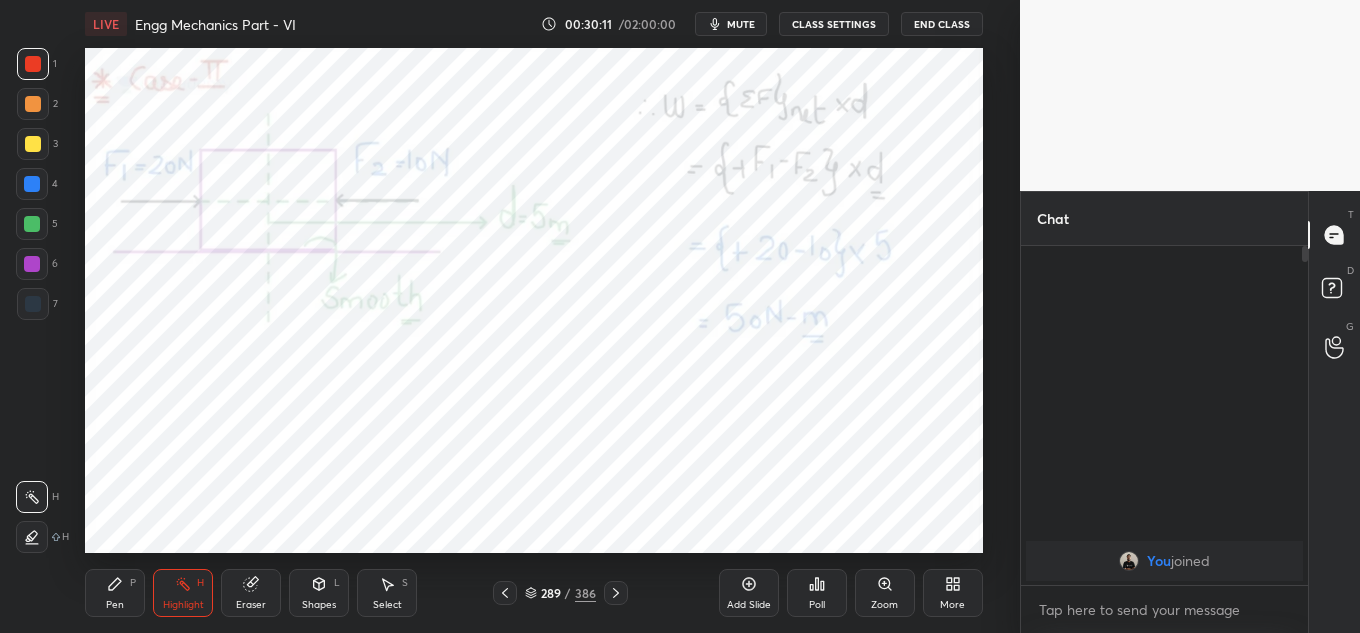 click on "mute" at bounding box center [741, 24] 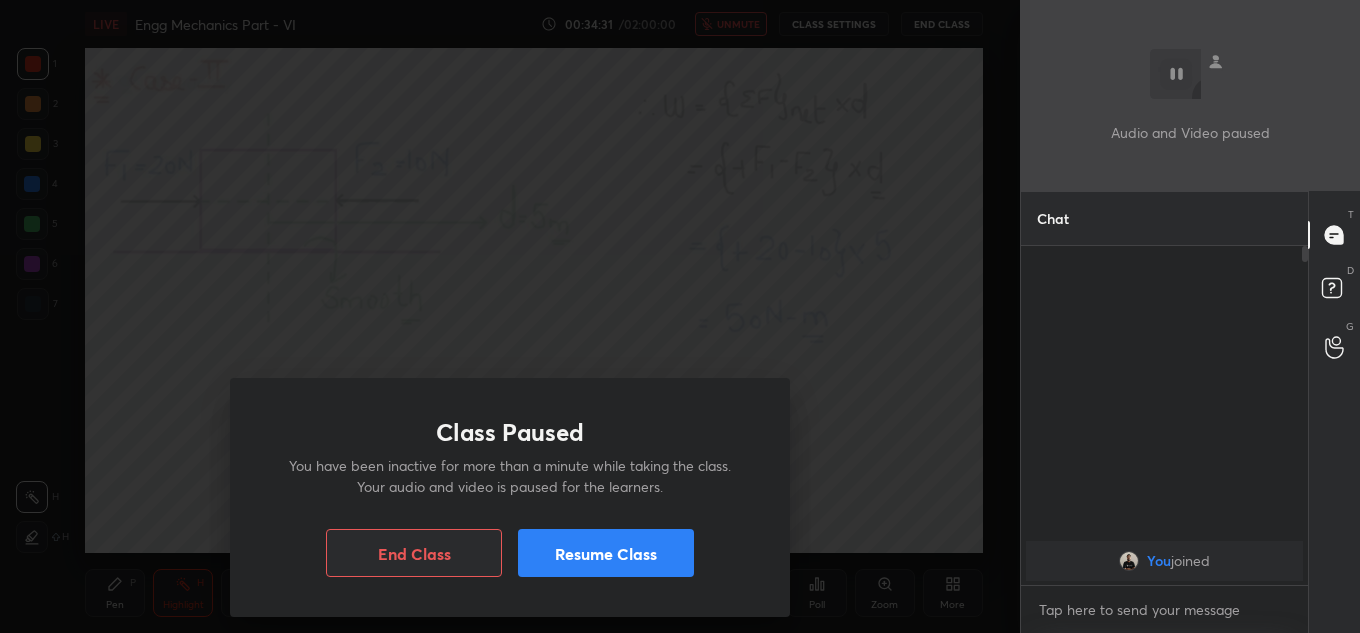click on "Resume Class" at bounding box center [606, 553] 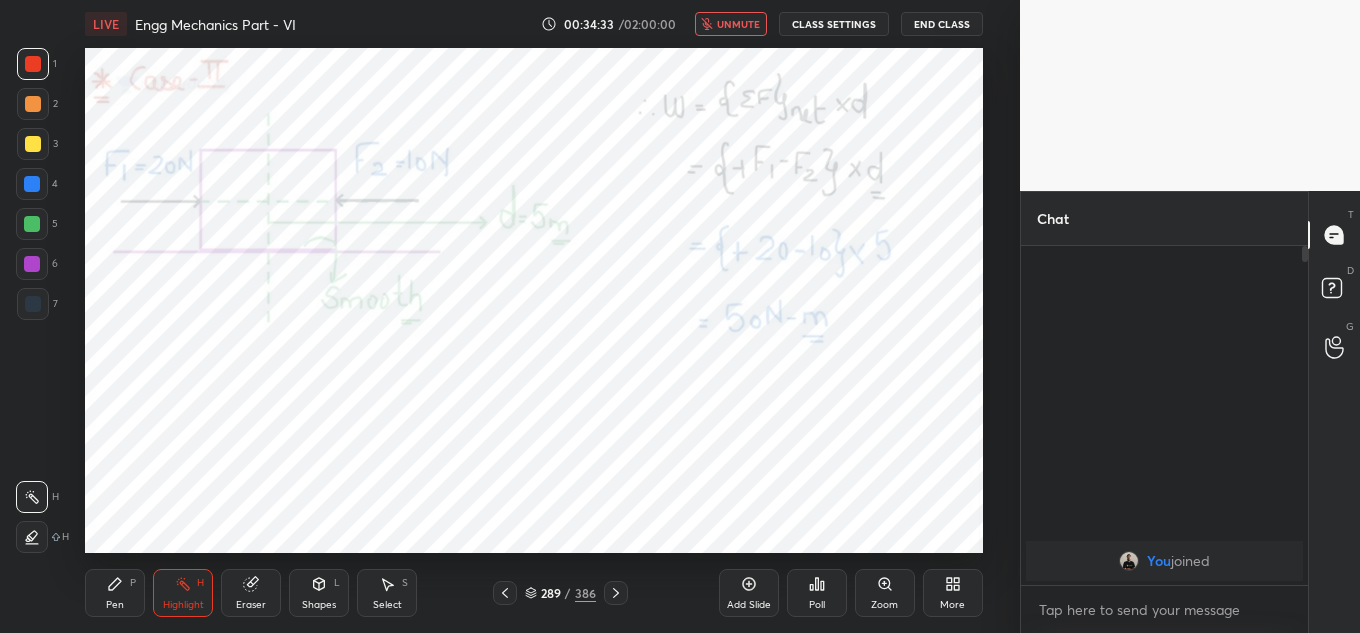 click on "unmute" at bounding box center (731, 24) 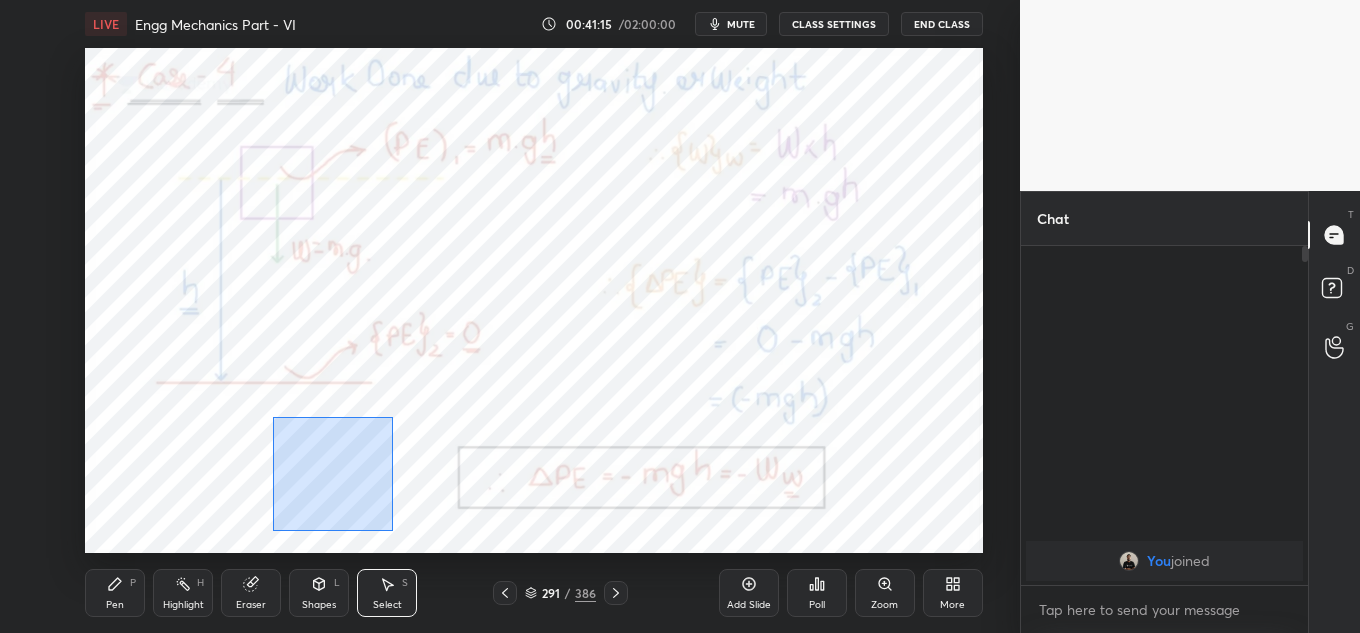 drag, startPoint x: 268, startPoint y: 415, endPoint x: 405, endPoint y: 517, distance: 170.80106 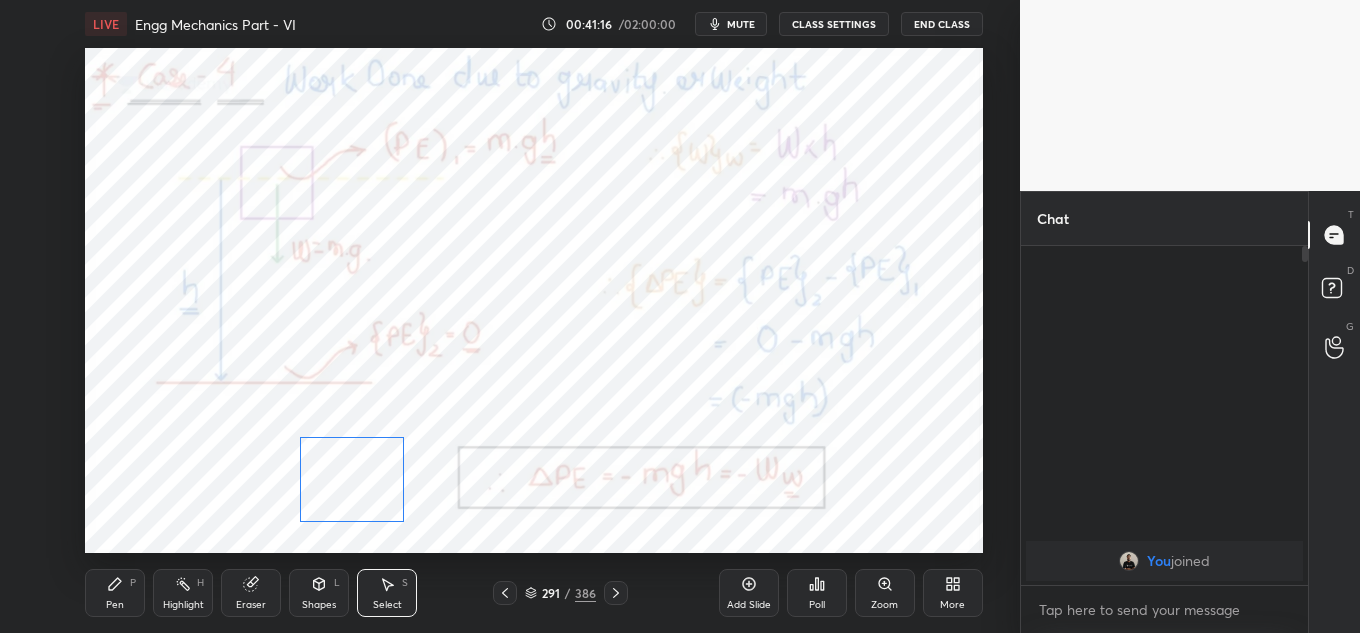 drag, startPoint x: 347, startPoint y: 466, endPoint x: 377, endPoint y: 476, distance: 31.622776 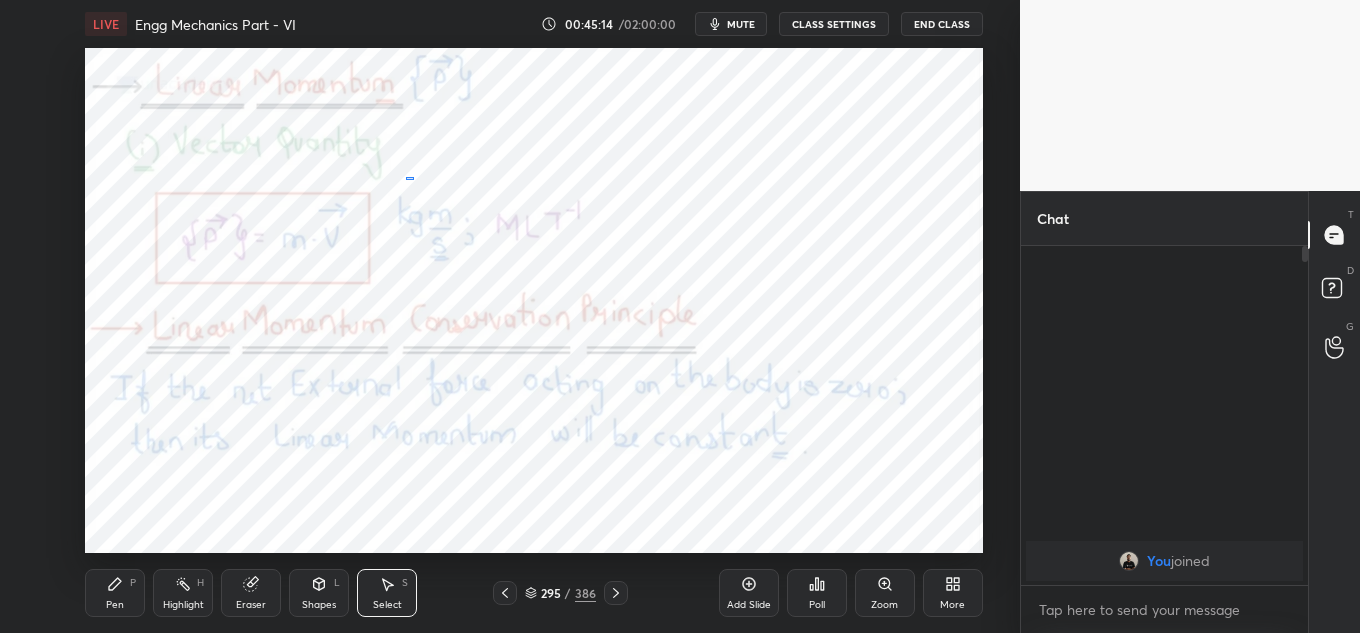 drag, startPoint x: 376, startPoint y: 242, endPoint x: 427, endPoint y: 189, distance: 73.552704 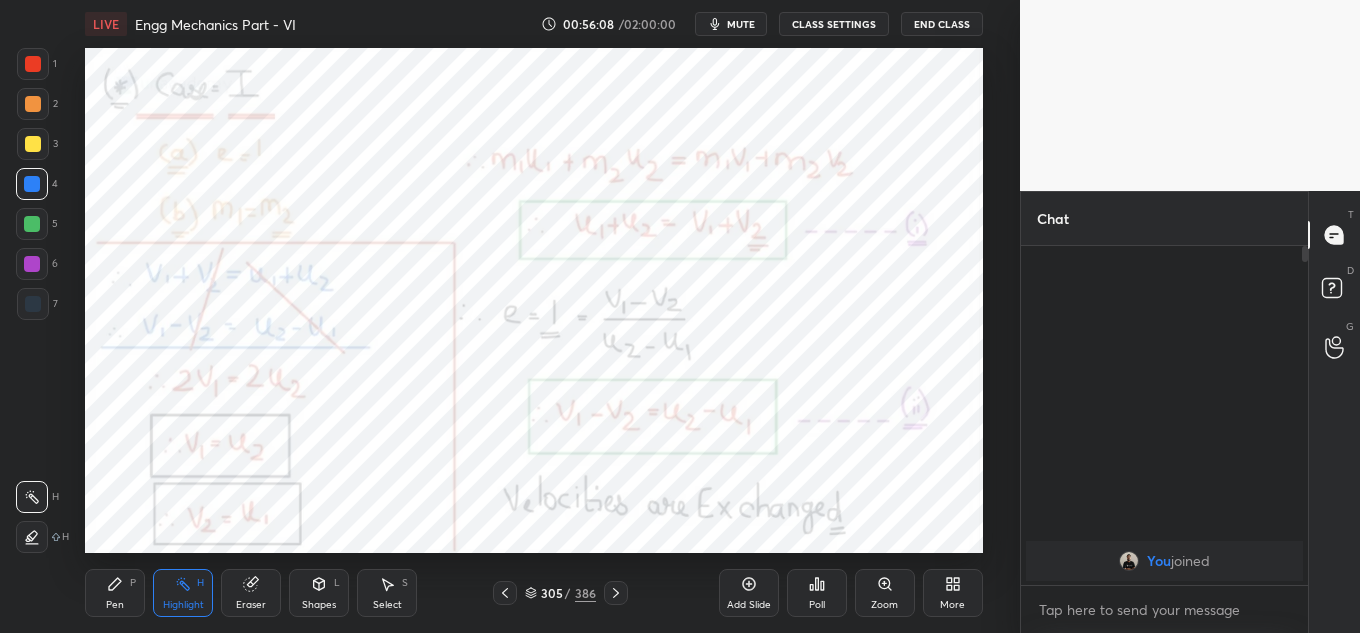 click on "1 2 3 4 5 6 7 C X Z C X Z E E Erase all   H H LIVE Engg Mechanics Part - VI 00:56:08 /  02:00:00 mute CLASS SETTINGS End Class Setting up your live class Poll for   secs No correct answer Start poll Back Engg Mechanics Part - VI • L6 of Complete Course on ENGG MECHANIC [PERSON] Pen P Highlight H Eraser Shapes L Select S 305 / 386 Add Slide Poll Zoom More" at bounding box center (502, 316) 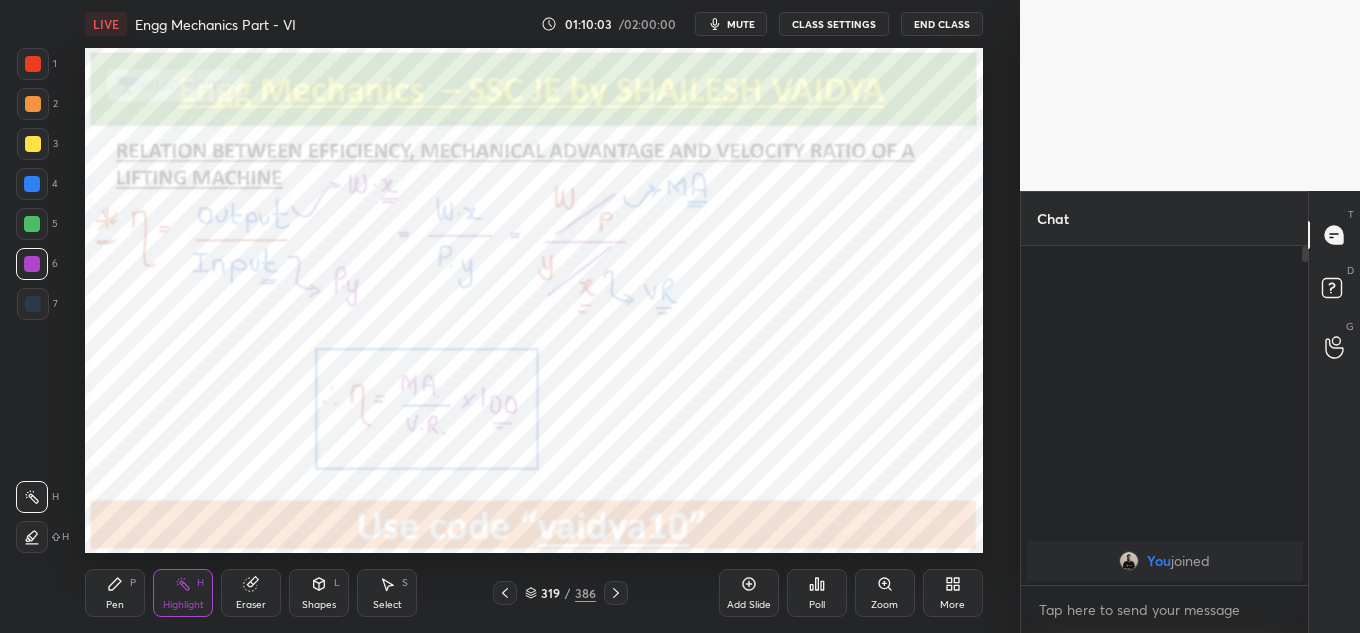 click on "Pen P Highlight H Eraser Shapes L Select S 319 / 386 Add Slide Poll Zoom More" at bounding box center (534, 593) 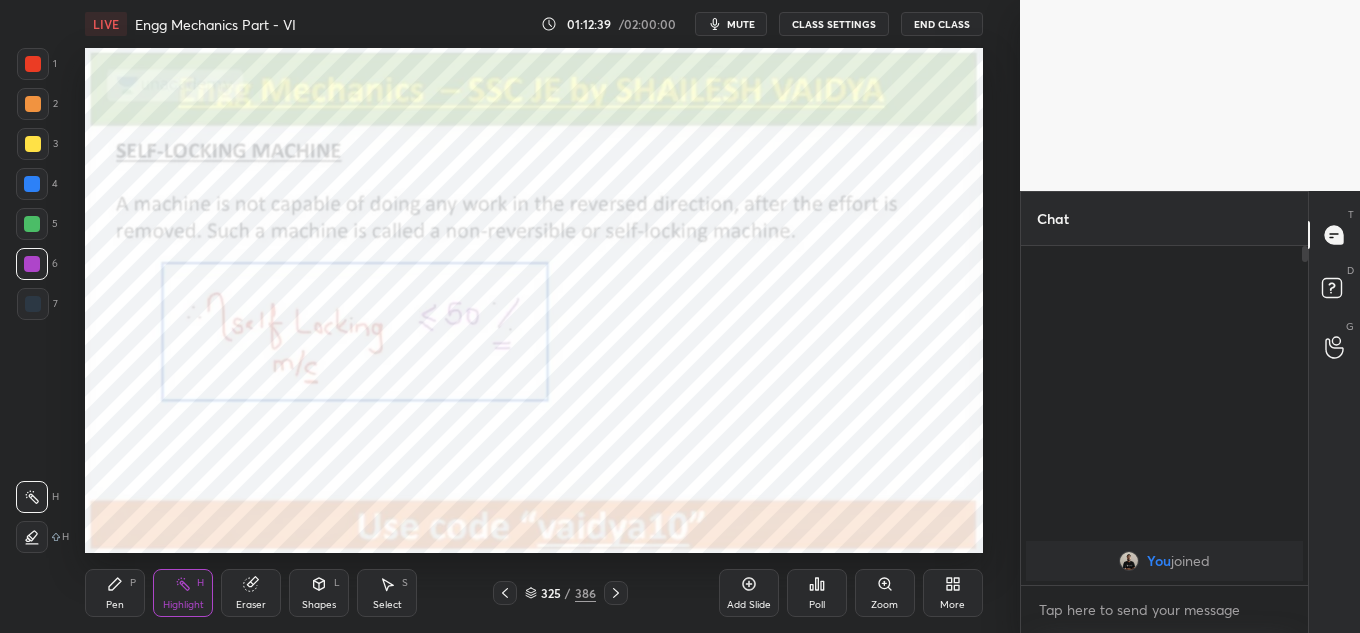 click on "mute" at bounding box center (741, 24) 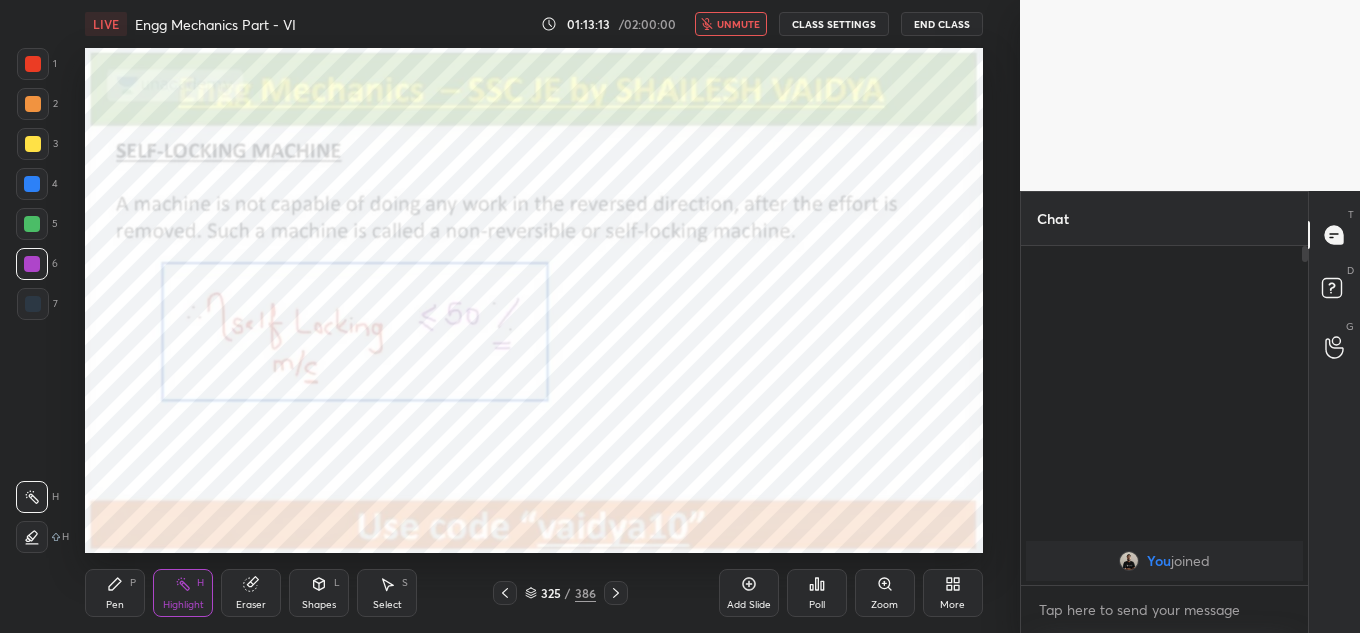 click on "unmute" at bounding box center (738, 24) 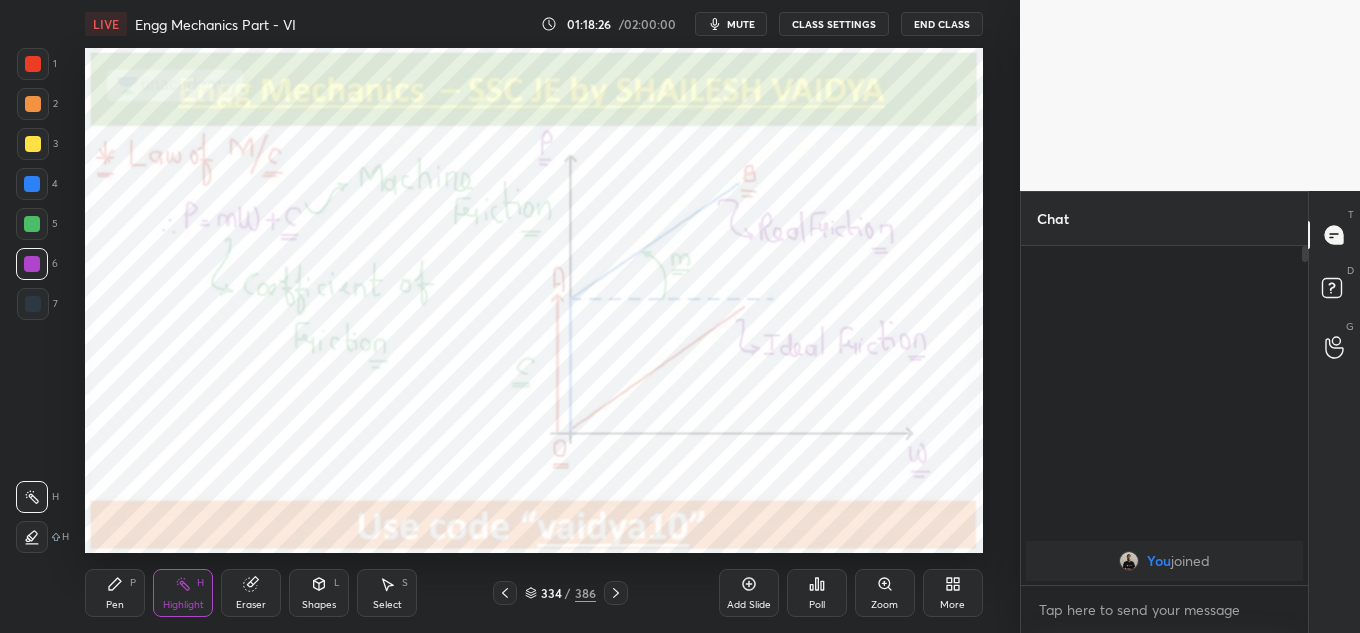 click on "mute" at bounding box center (741, 24) 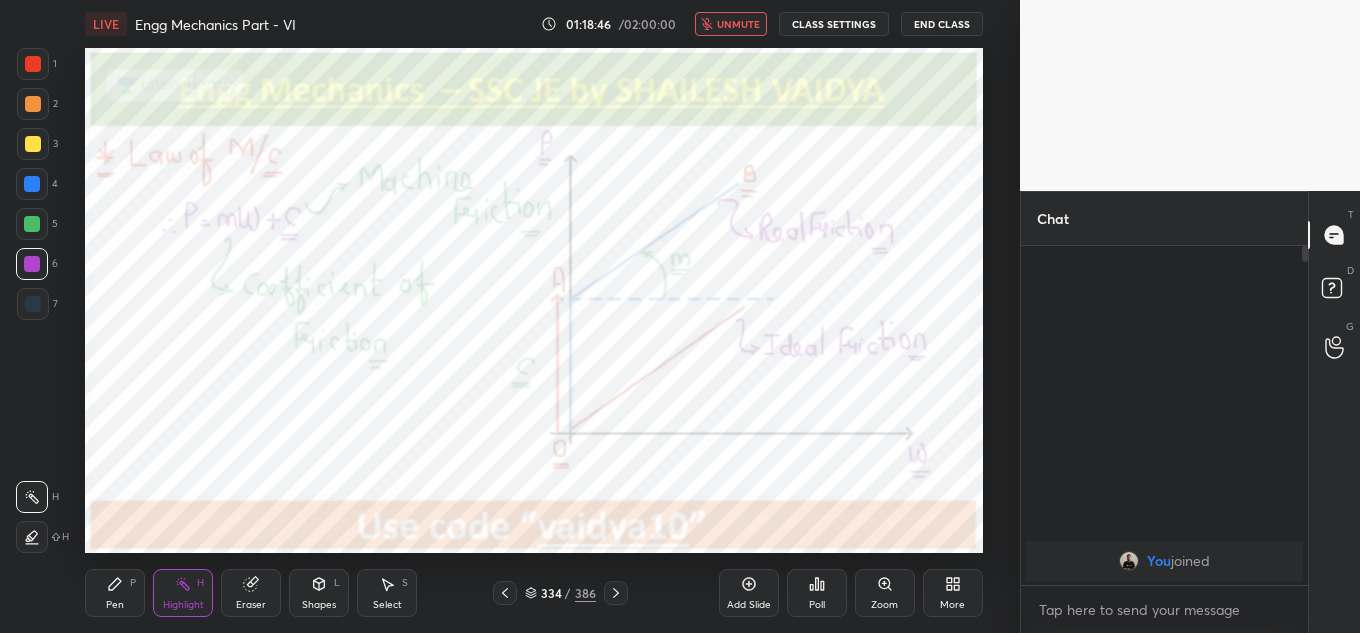 click on "unmute" at bounding box center [738, 24] 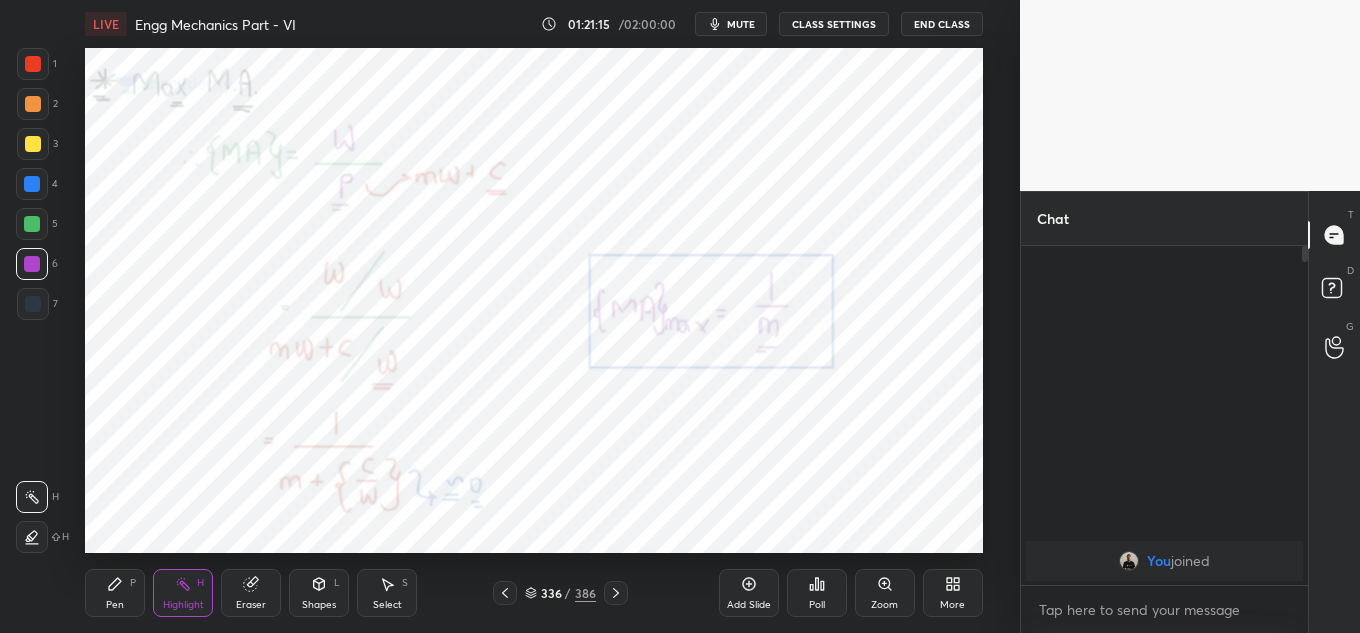 click on "mute" at bounding box center [741, 24] 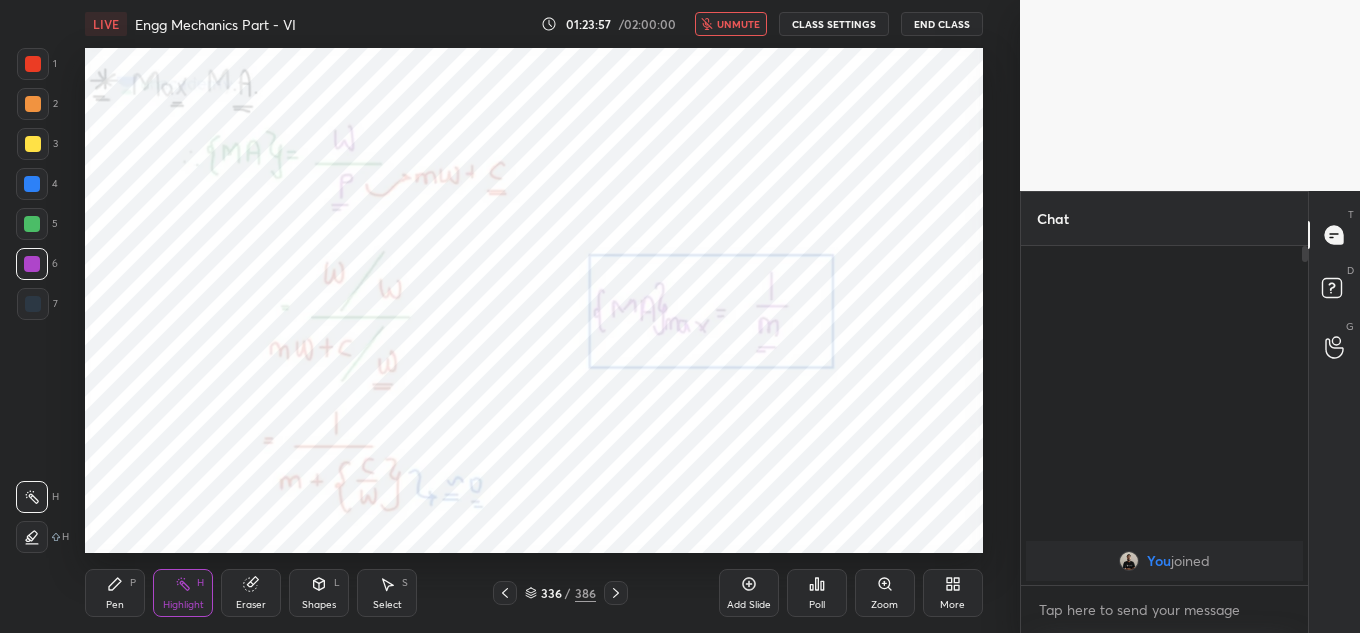 click on "unmute" at bounding box center (738, 24) 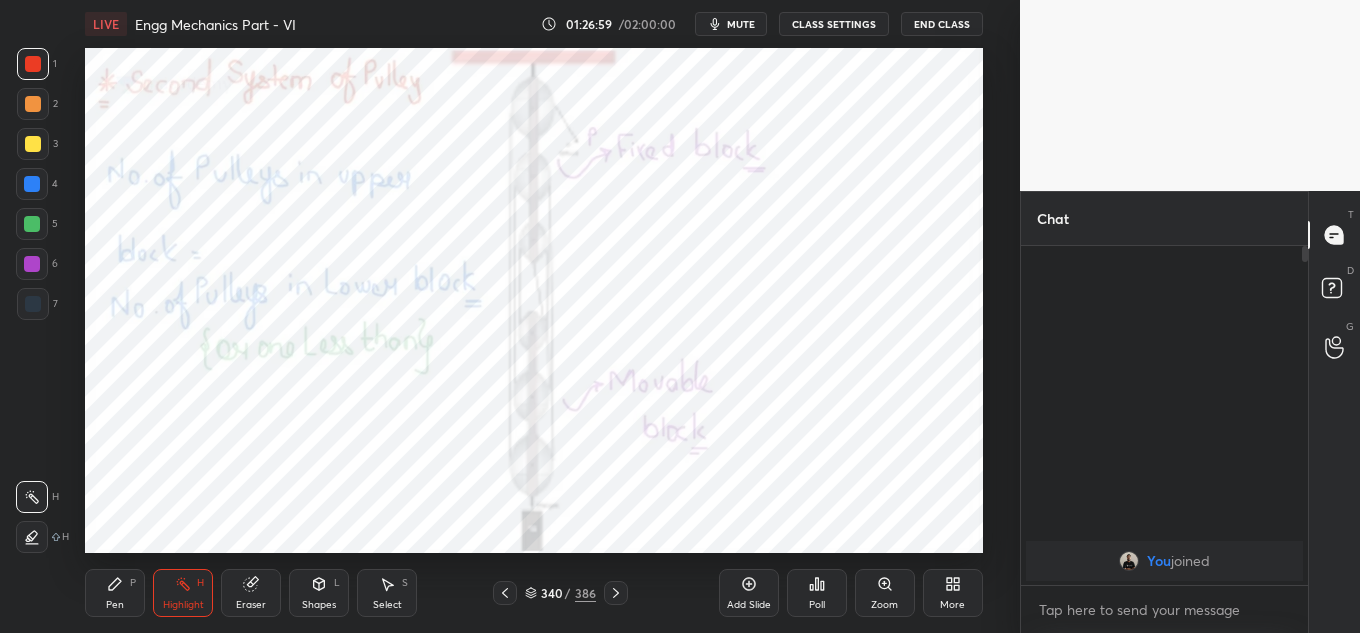 click on "LIVE Engg Mechanics Part - VI 01:26:59 /  02:00:00 mute CLASS SETTINGS End Class Setting up your live class Poll for   secs No correct answer Start poll Back Engg Mechanics Part - VI • L6 of Complete Course on ENGG MECHANIC [NAME] Pen P Highlight H Eraser Shapes L Select S 340 / 386 Add Slide Poll Zoom More" at bounding box center (534, 316) 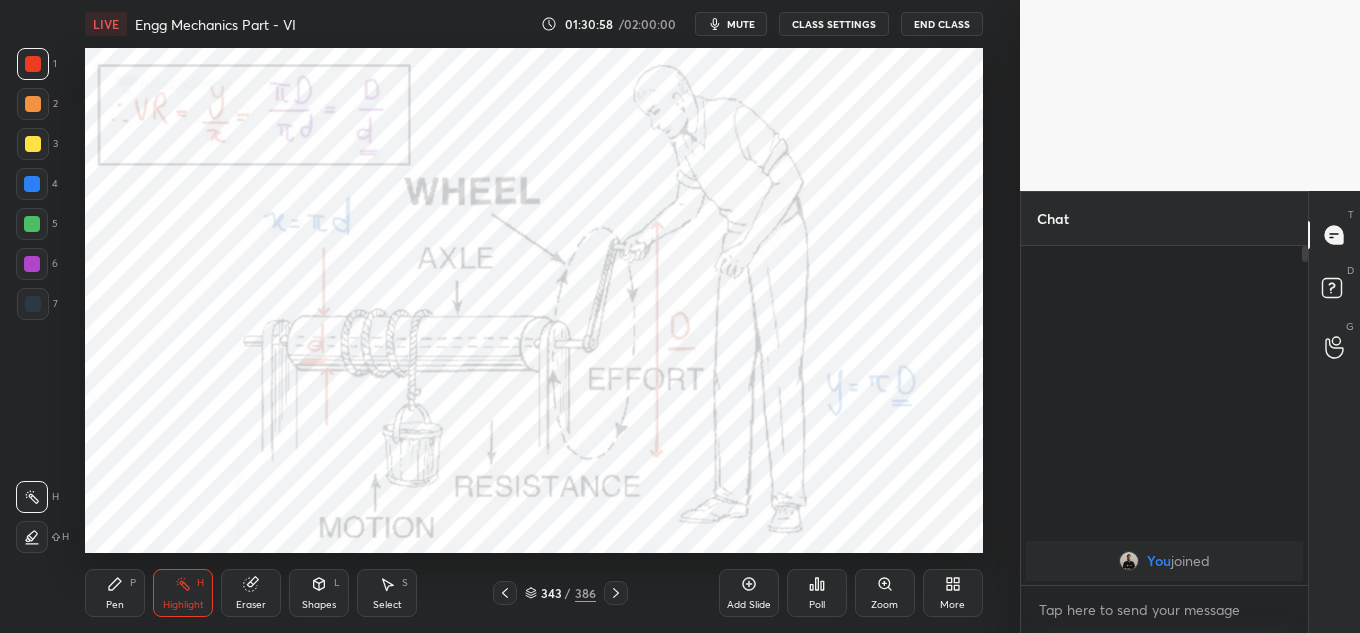 click on "LIVE Engg Mechanics Part - VI 01:30:58 /  02:00:00 mute CLASS SETTINGS End Class Setting up your live class Poll for   secs No correct answer Start poll Back Engg Mechanics Part - VI • L6 of Complete Course on ENGG MECHANIC [PERSON] Pen P Highlight H Eraser Shapes L Select S 343 / 386 Add Slide Poll Zoom More" at bounding box center [534, 316] 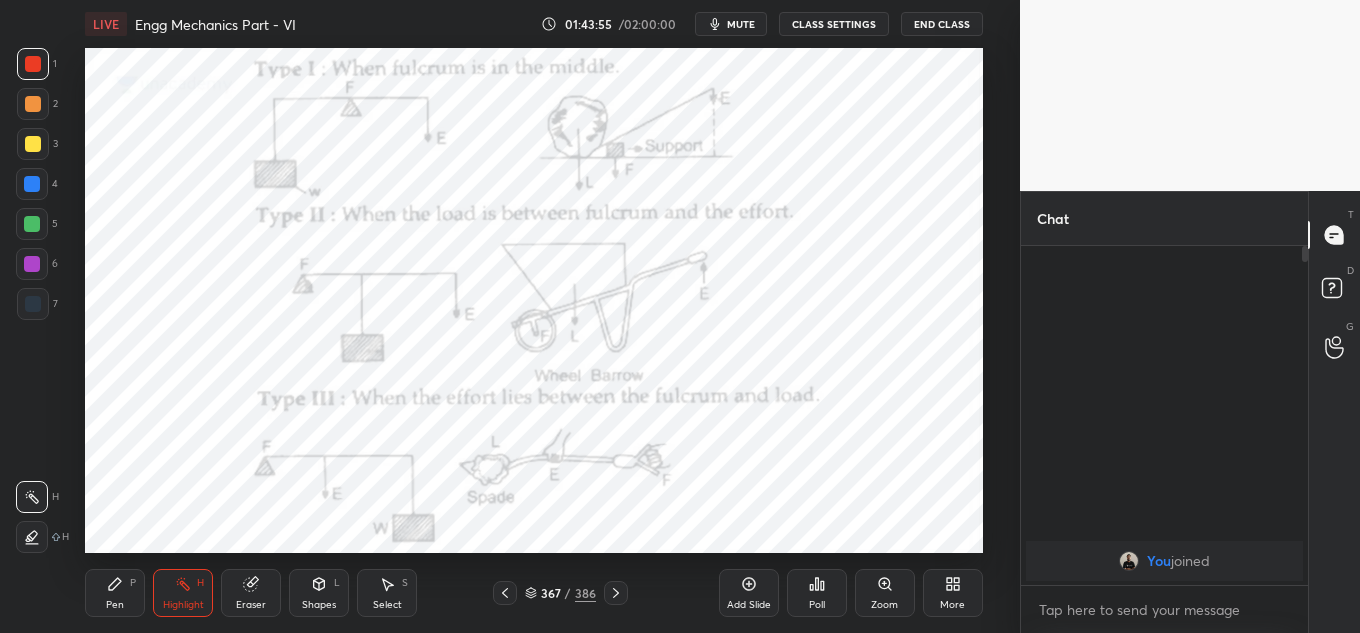 click on "End Class" at bounding box center (942, 24) 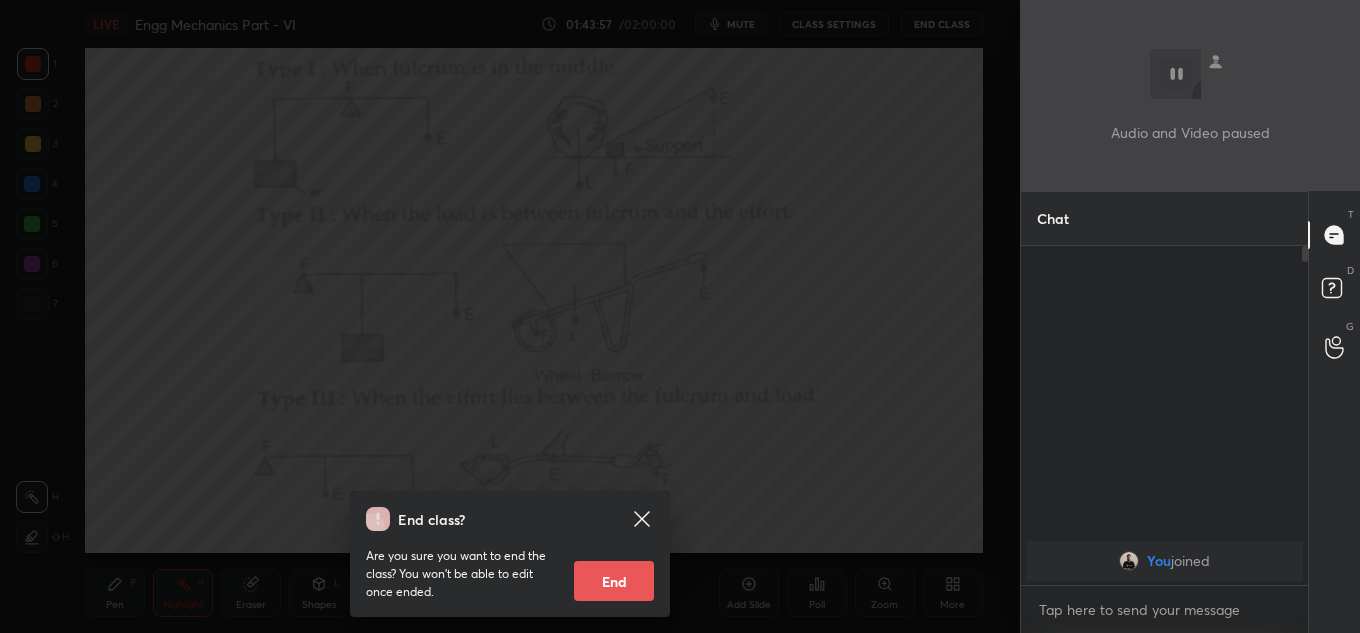 click on "End" at bounding box center [614, 581] 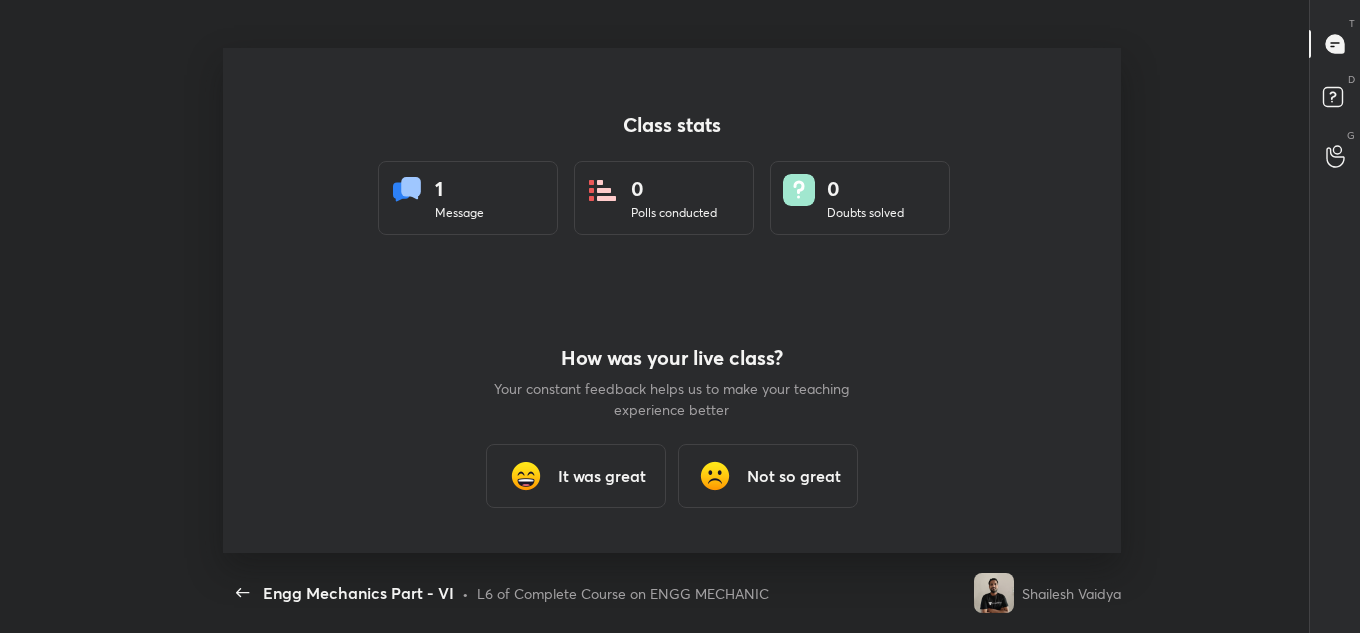 scroll, scrollTop: 99495, scrollLeft: 98866, axis: both 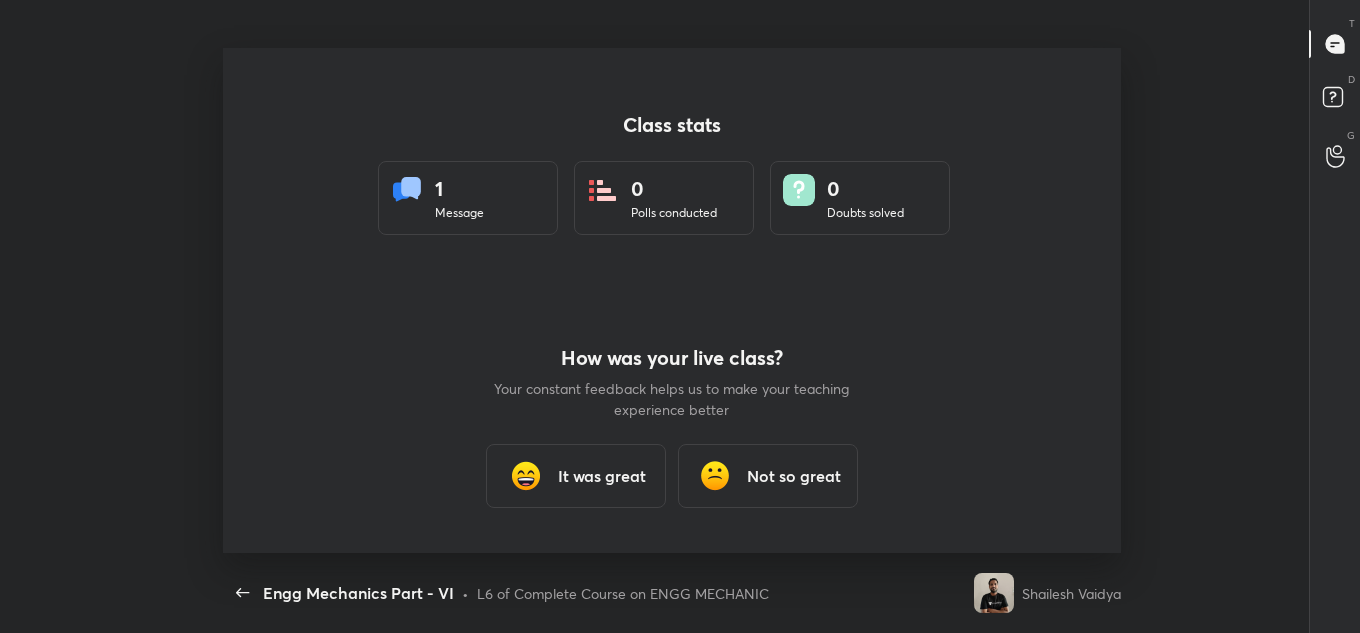 click on "It was great" at bounding box center [602, 476] 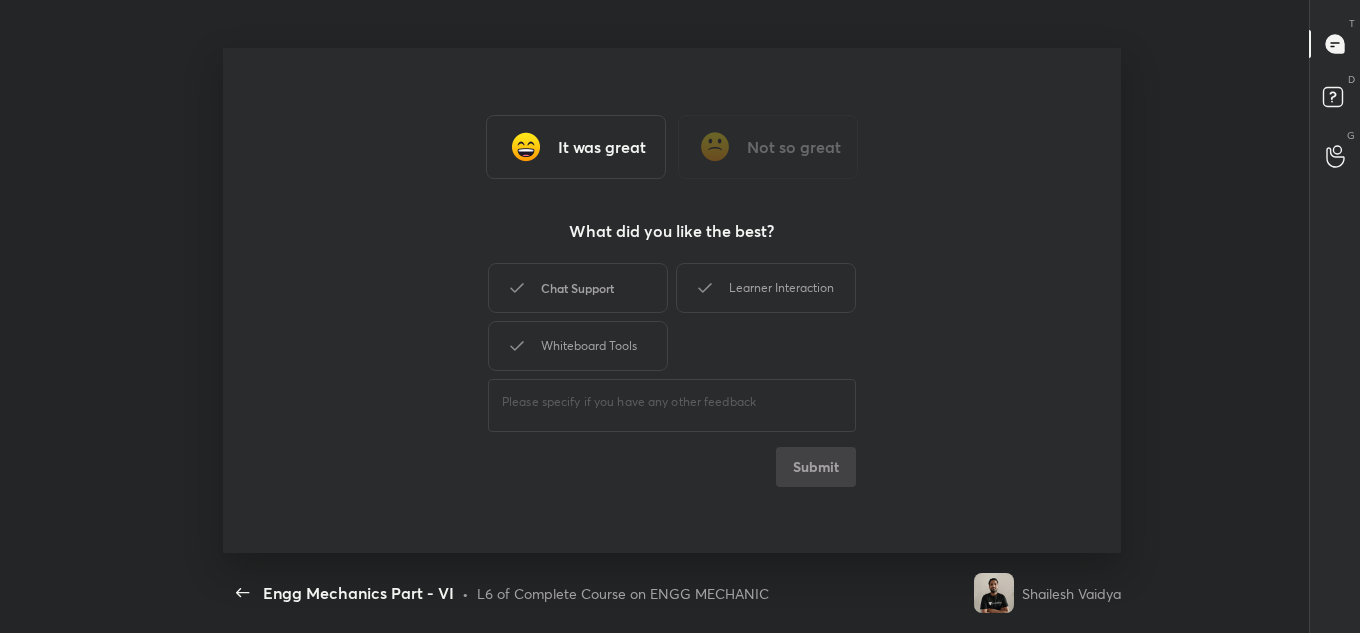 click on "Chat Support" at bounding box center (578, 288) 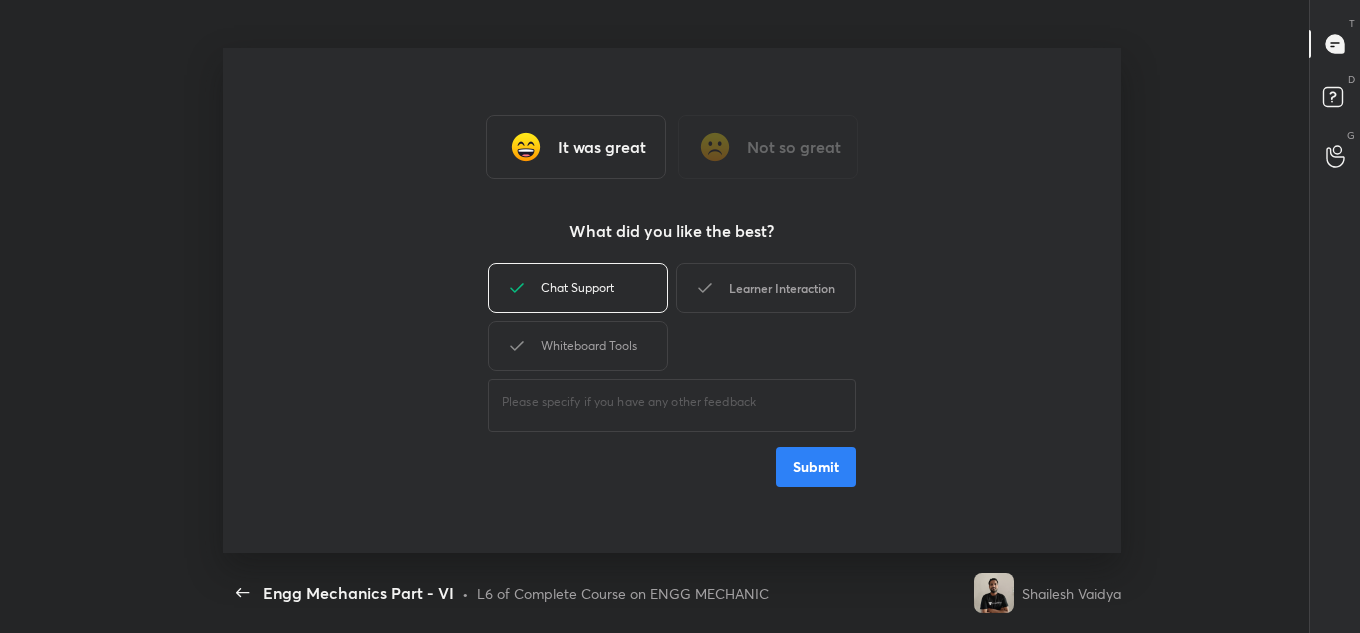 drag, startPoint x: 573, startPoint y: 337, endPoint x: 677, endPoint y: 306, distance: 108.52189 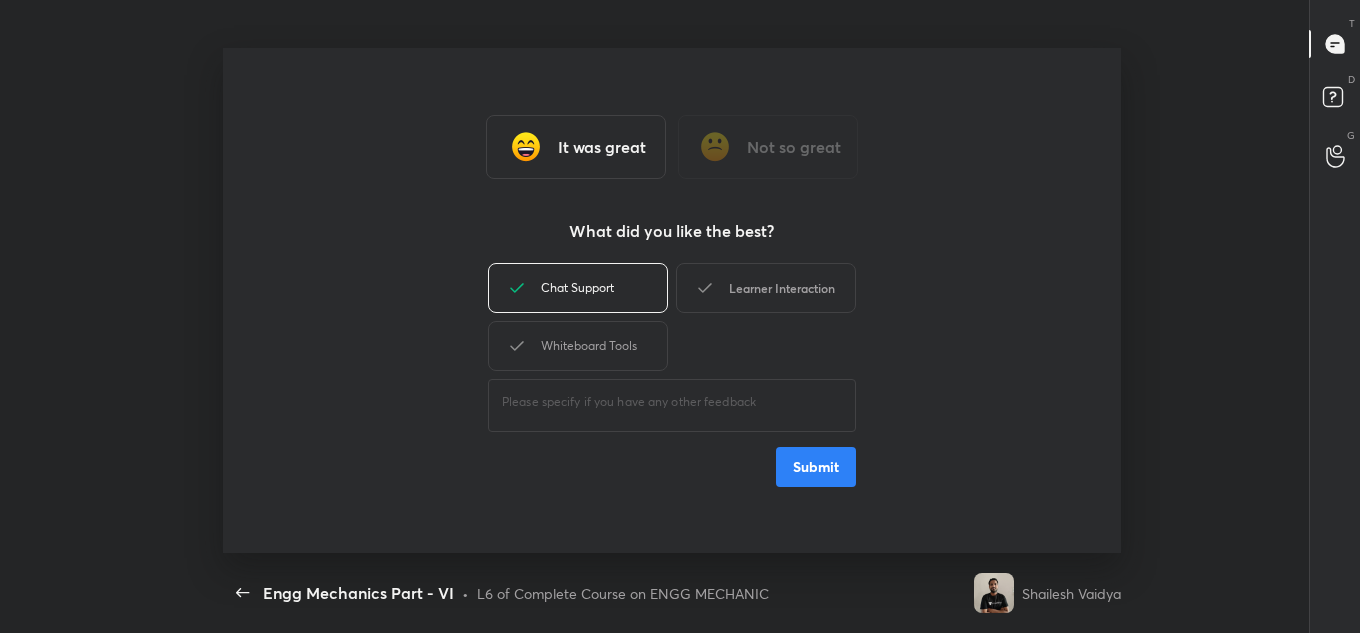 click on "Whiteboard Tools" at bounding box center [578, 346] 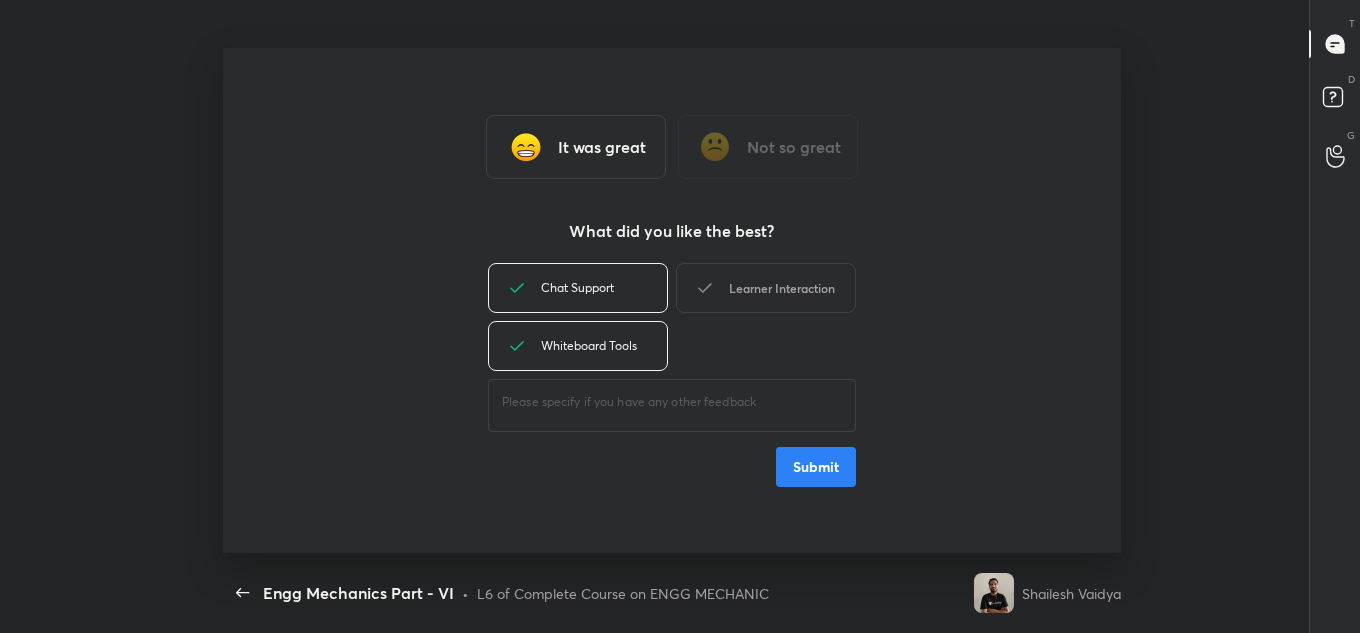 click on "Learner Interaction" at bounding box center [766, 288] 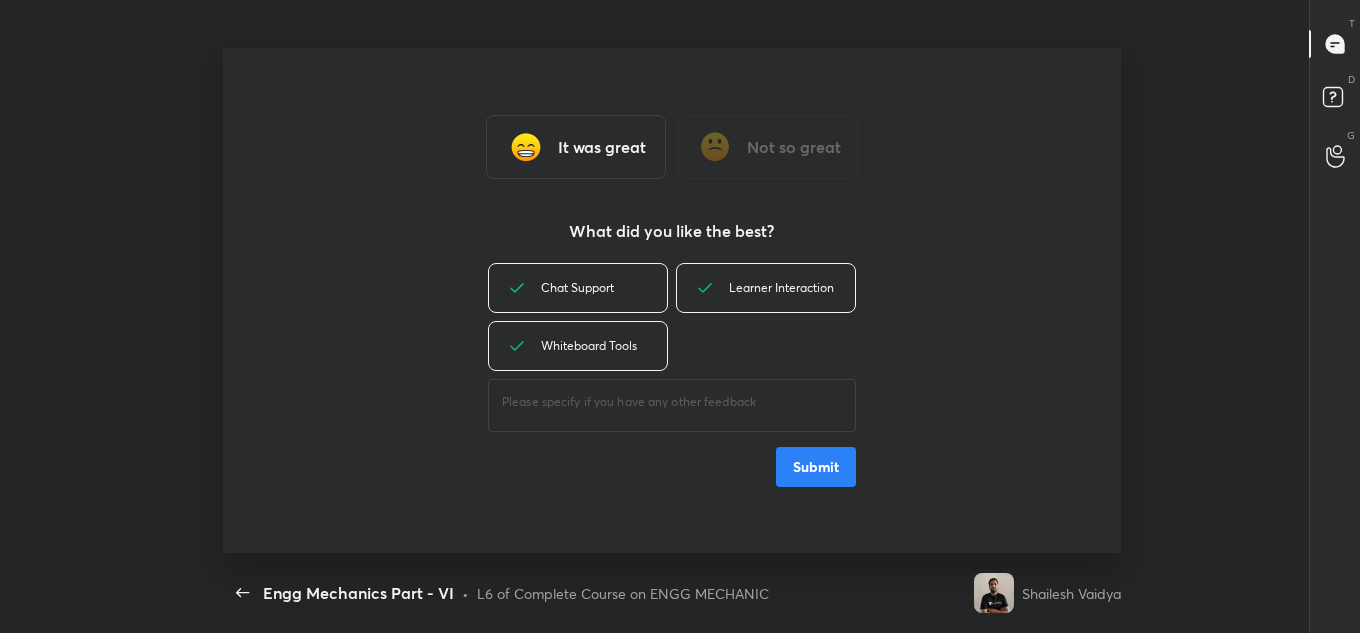 click on "Submit" at bounding box center [816, 467] 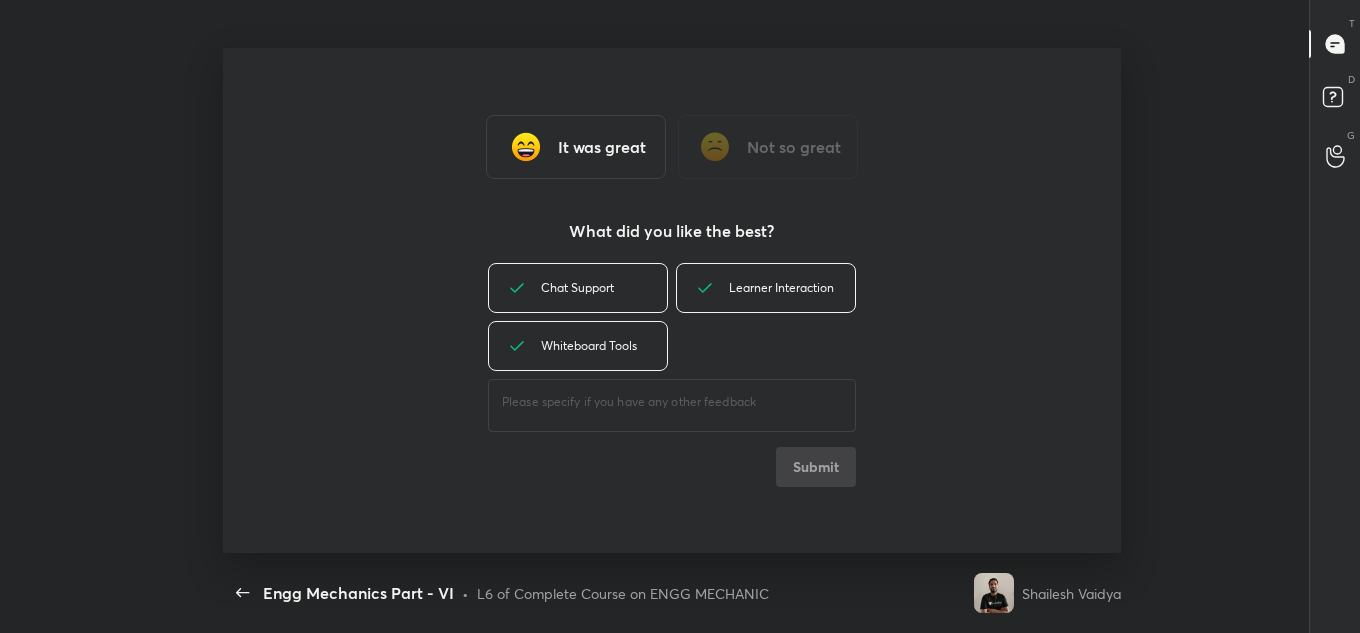 type 